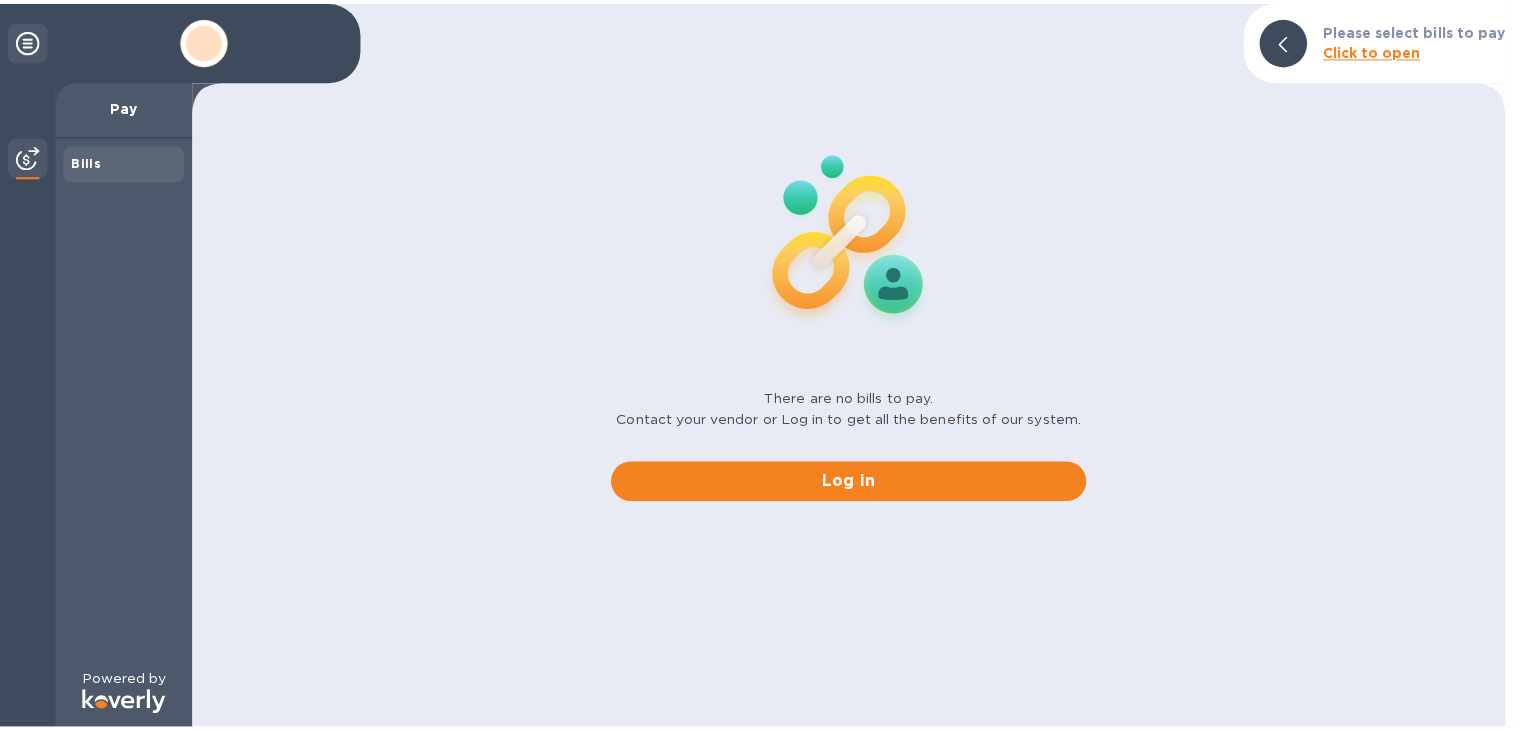 scroll, scrollTop: 0, scrollLeft: 0, axis: both 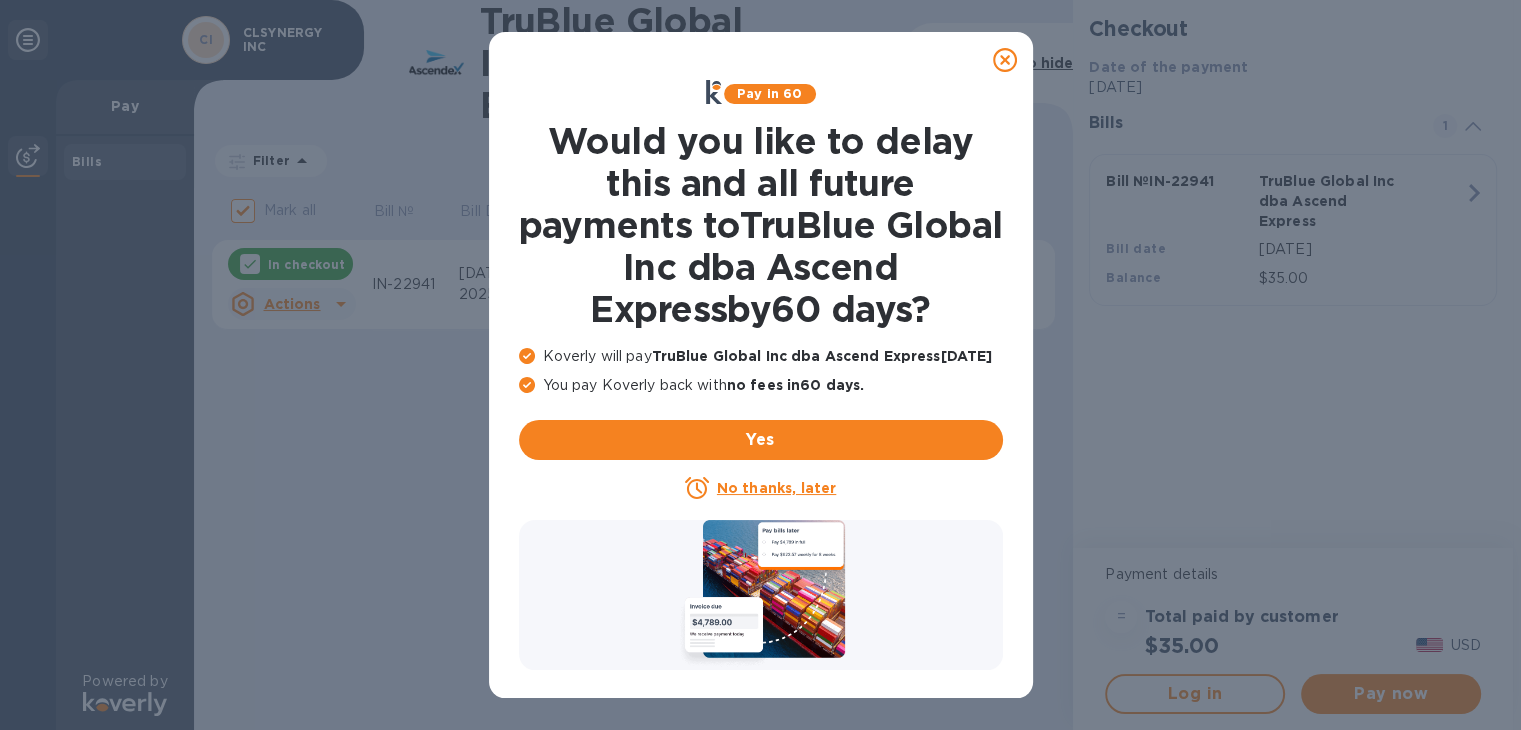 click 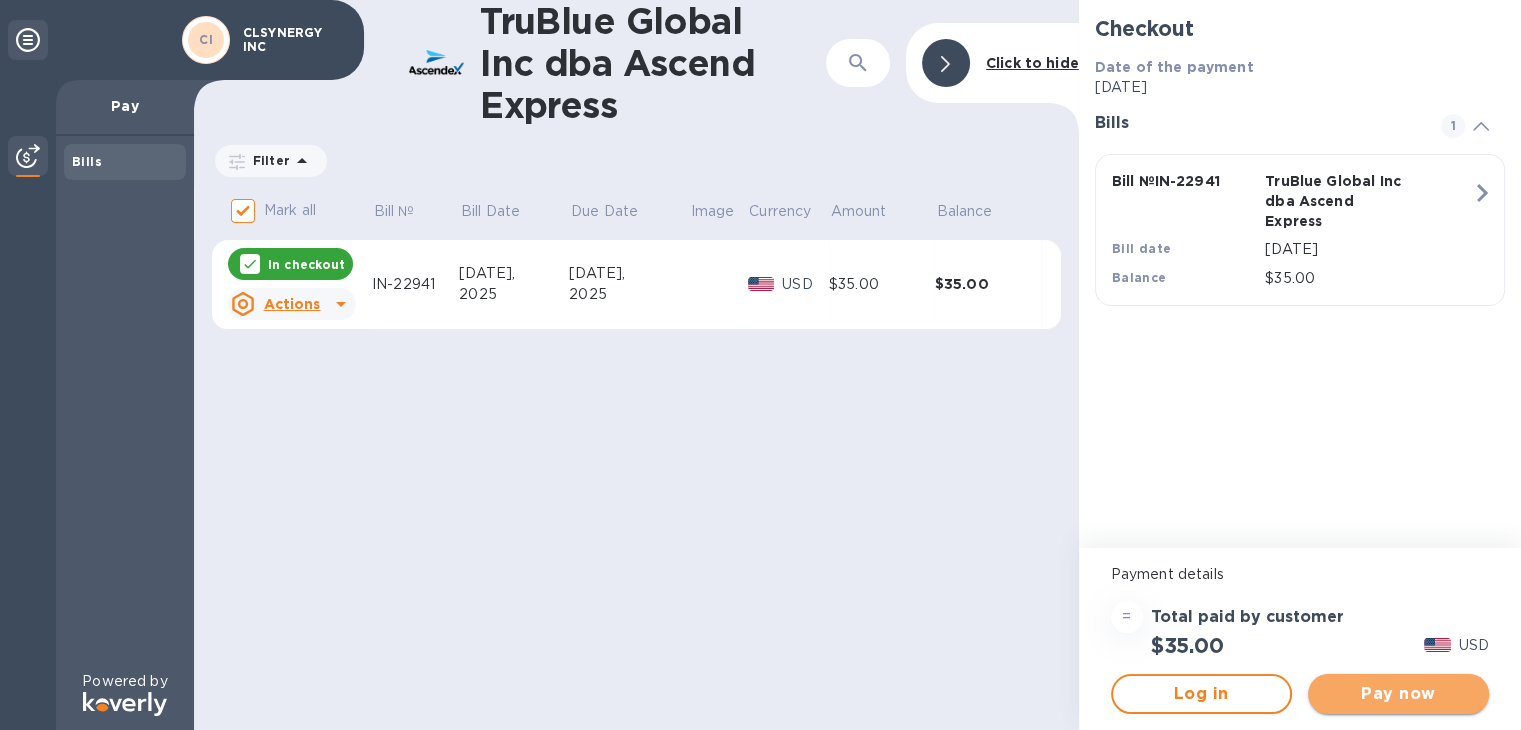 click on "Pay now" at bounding box center (1398, 694) 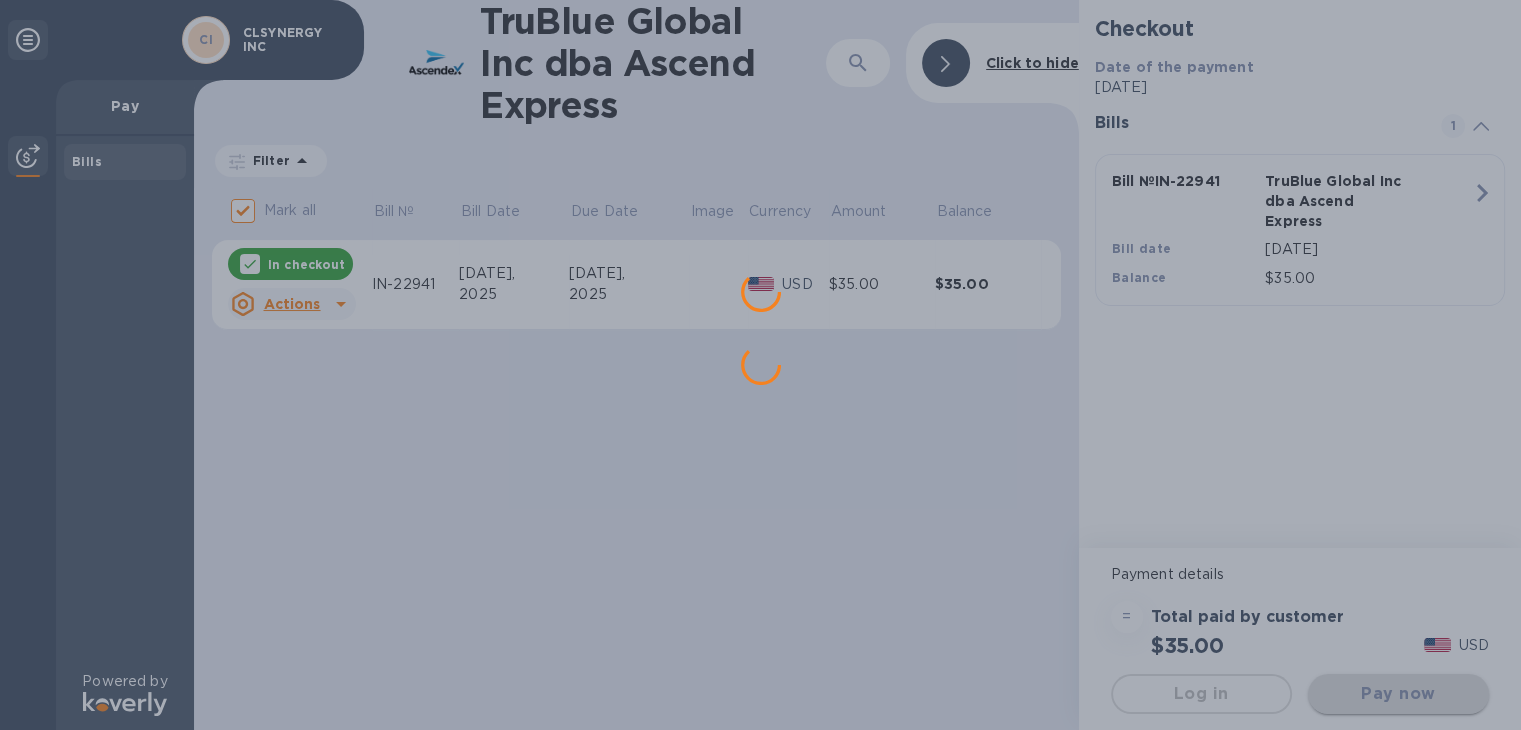scroll, scrollTop: 0, scrollLeft: 0, axis: both 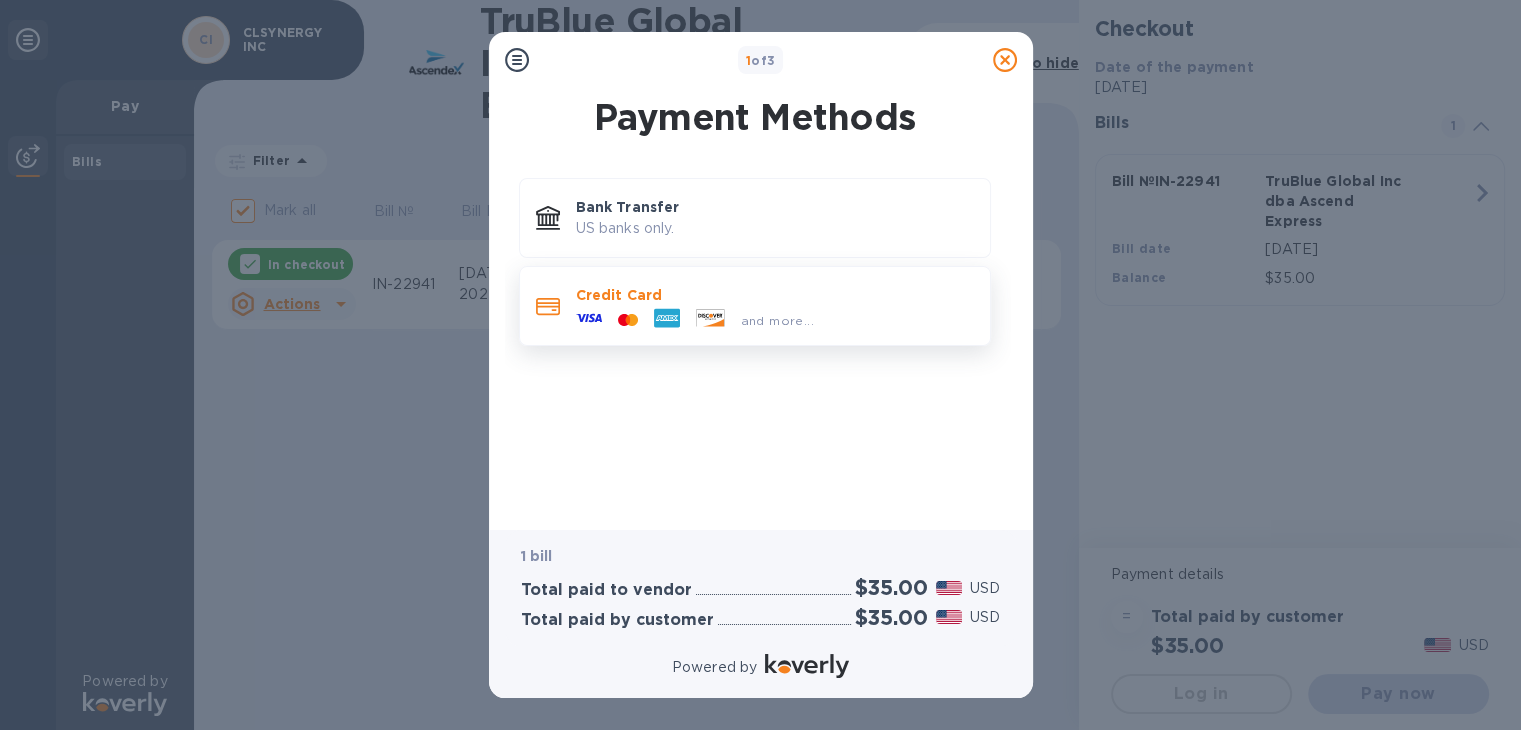 click on "Credit Card" at bounding box center (775, 295) 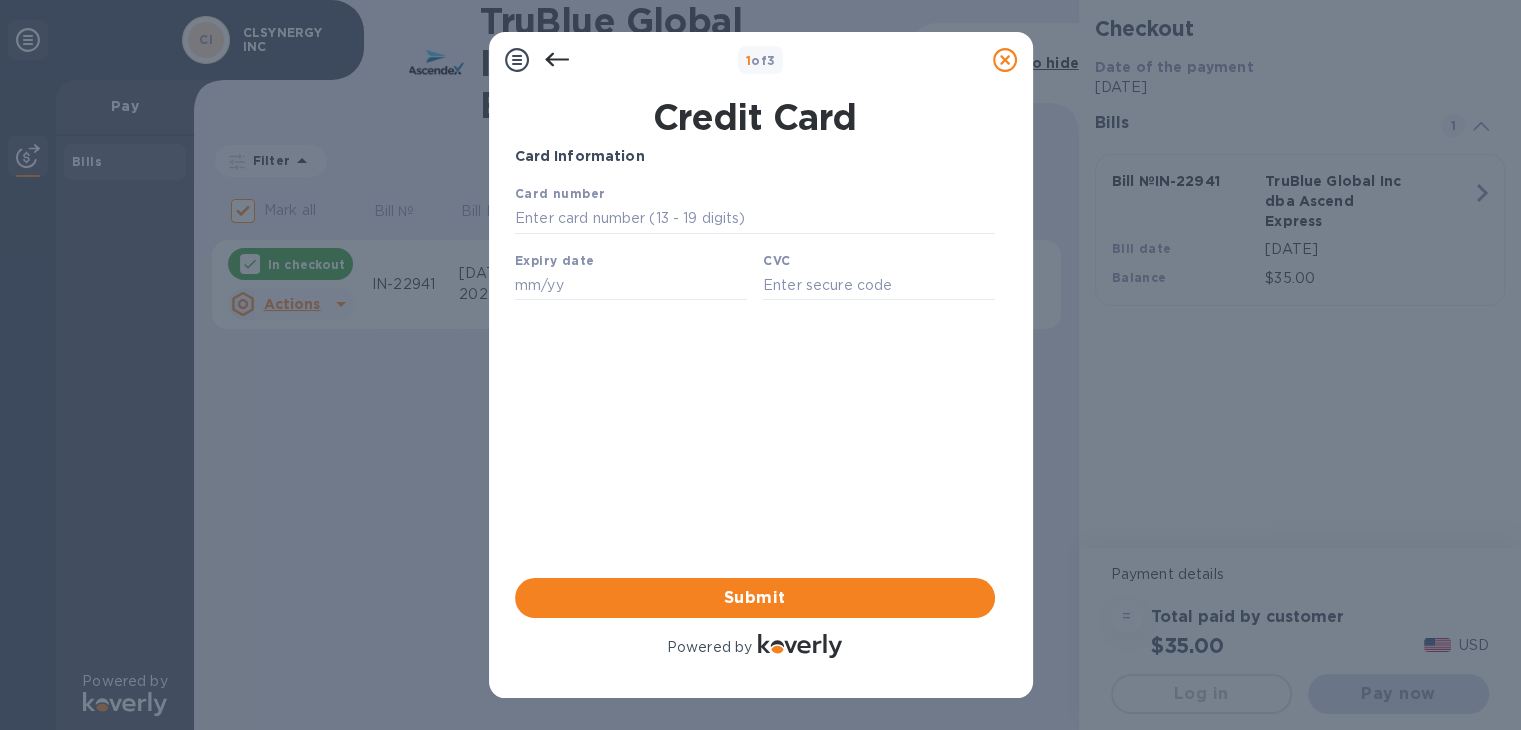 scroll, scrollTop: 0, scrollLeft: 0, axis: both 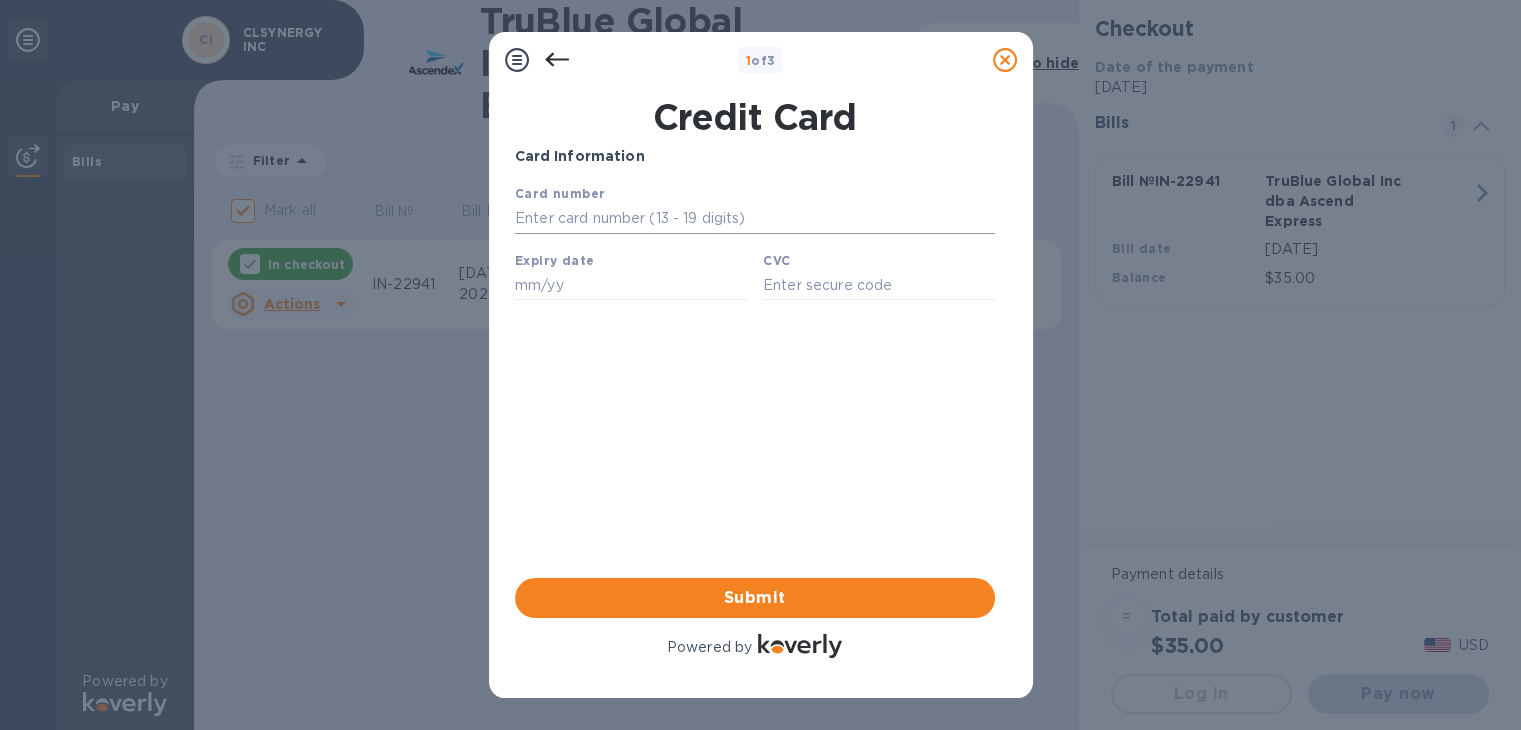 click at bounding box center (754, 219) 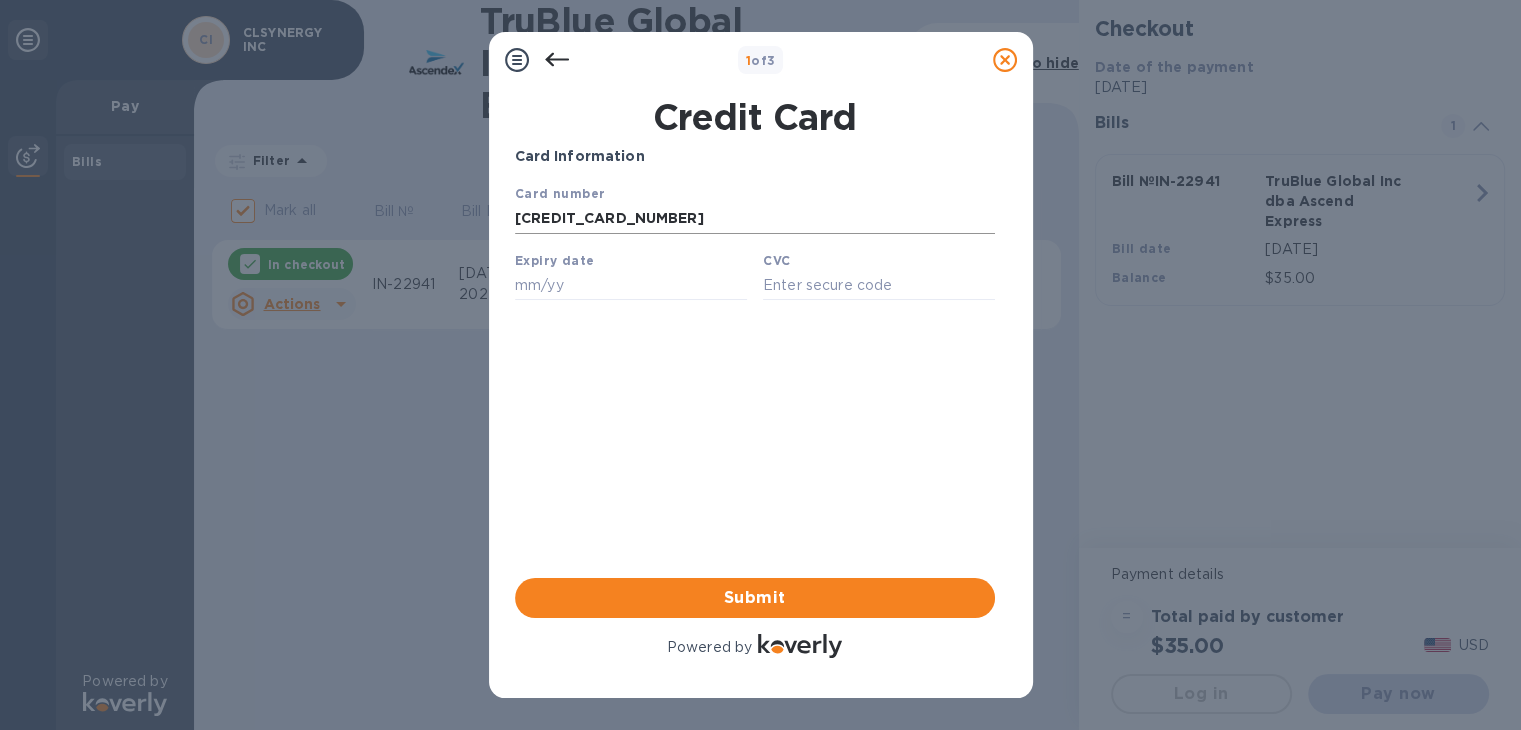 type on "[CREDIT_CARD_NUMBER]" 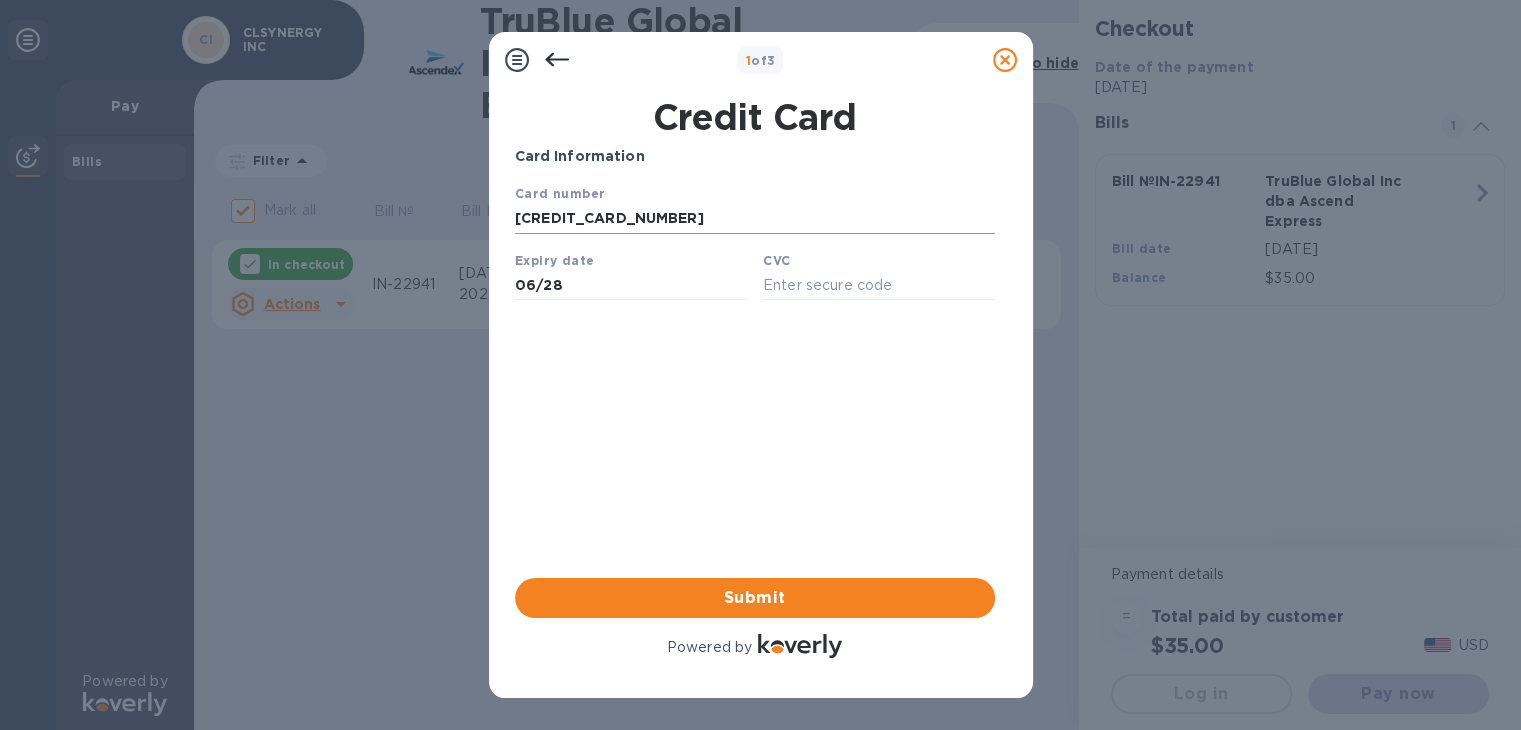 type on "06/28" 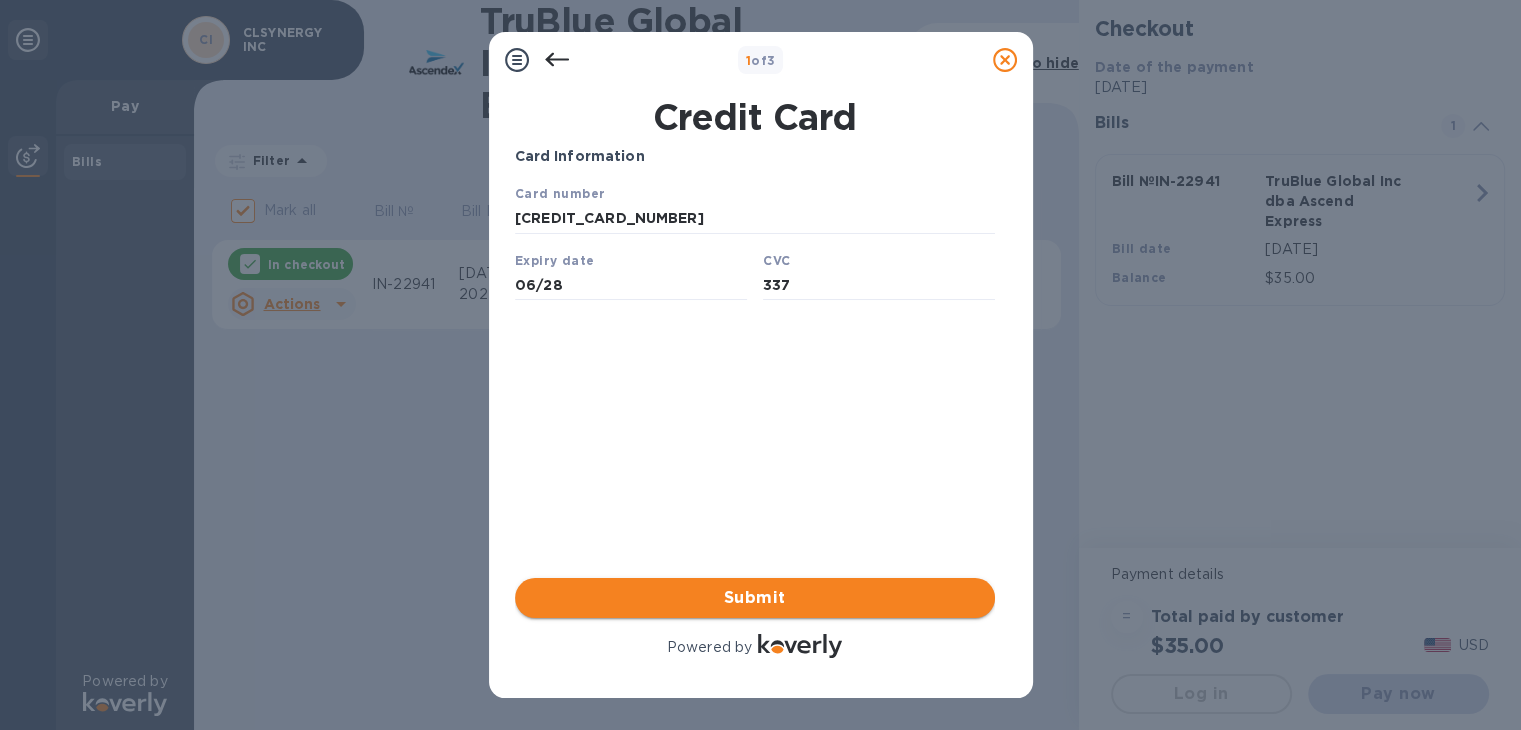 type on "337" 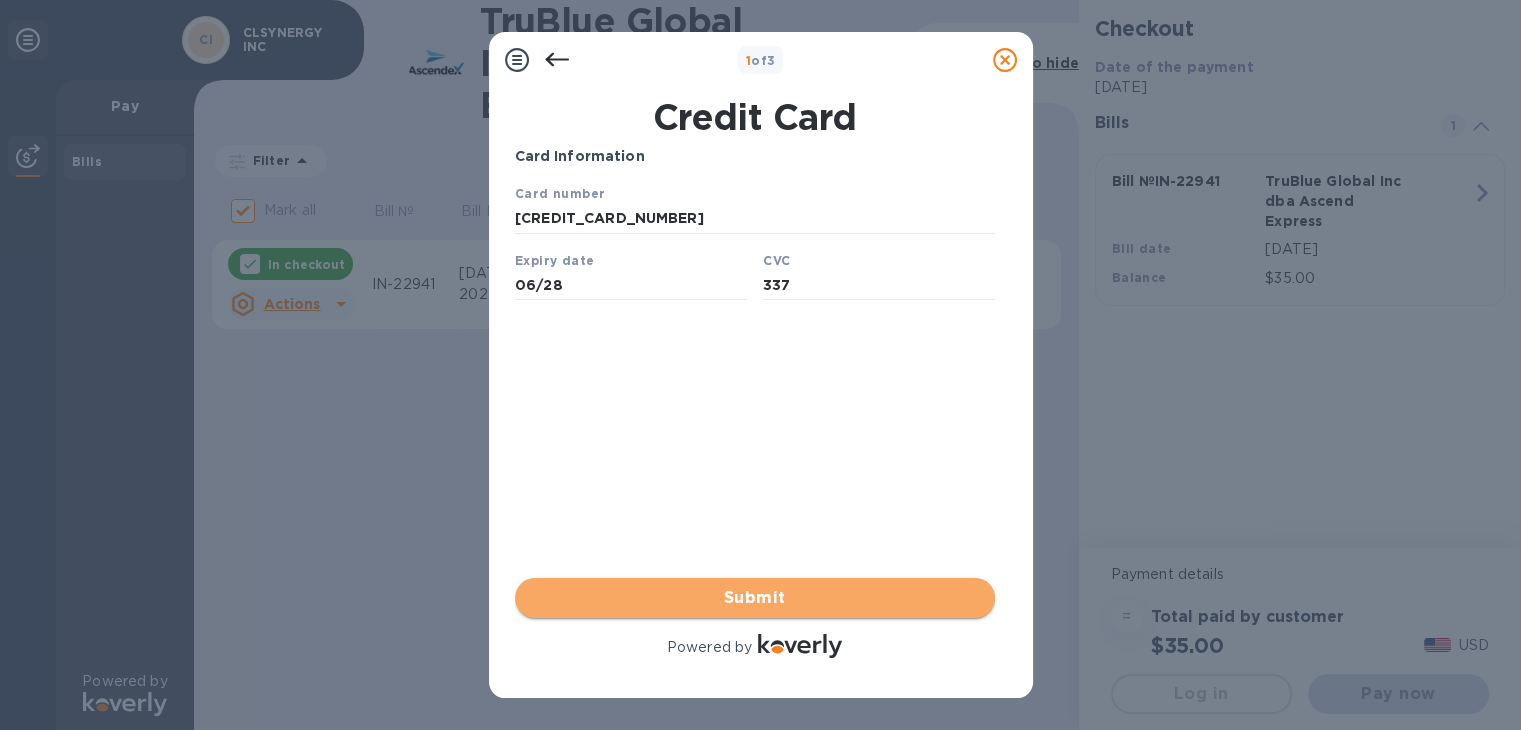 click on "Submit" at bounding box center [755, 598] 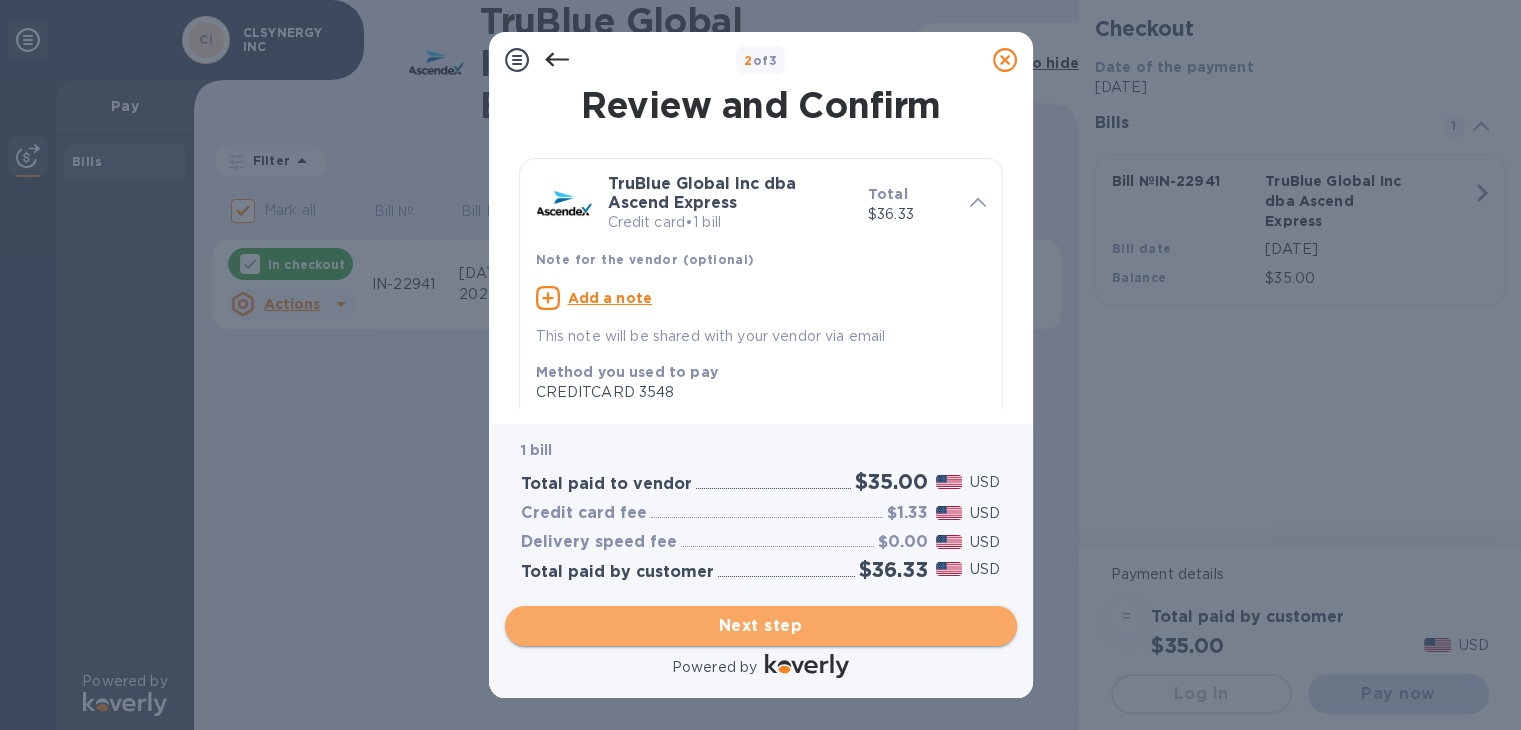 click on "Next step" at bounding box center [761, 626] 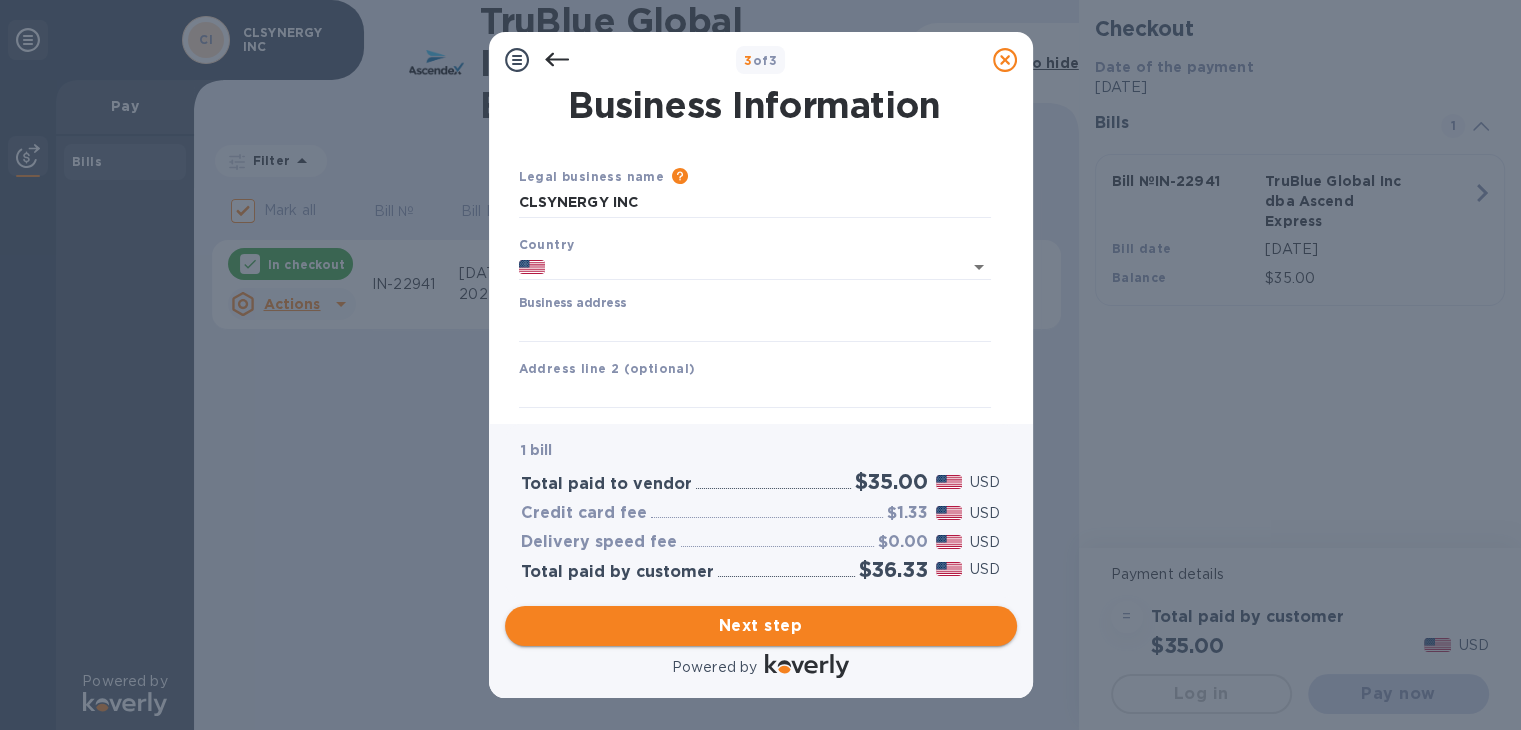 type on "[GEOGRAPHIC_DATA]" 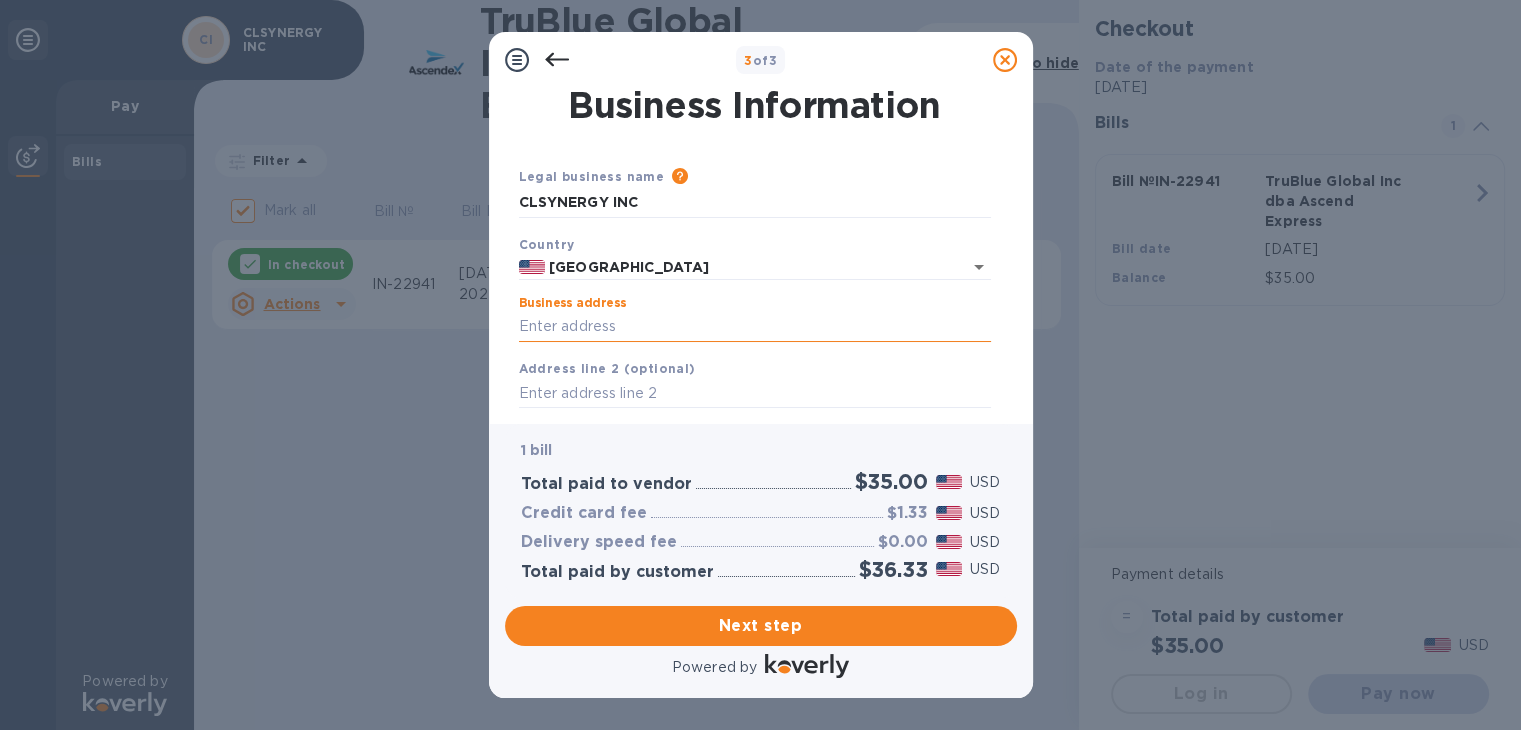 drag, startPoint x: 536, startPoint y: 341, endPoint x: 559, endPoint y: 337, distance: 23.345236 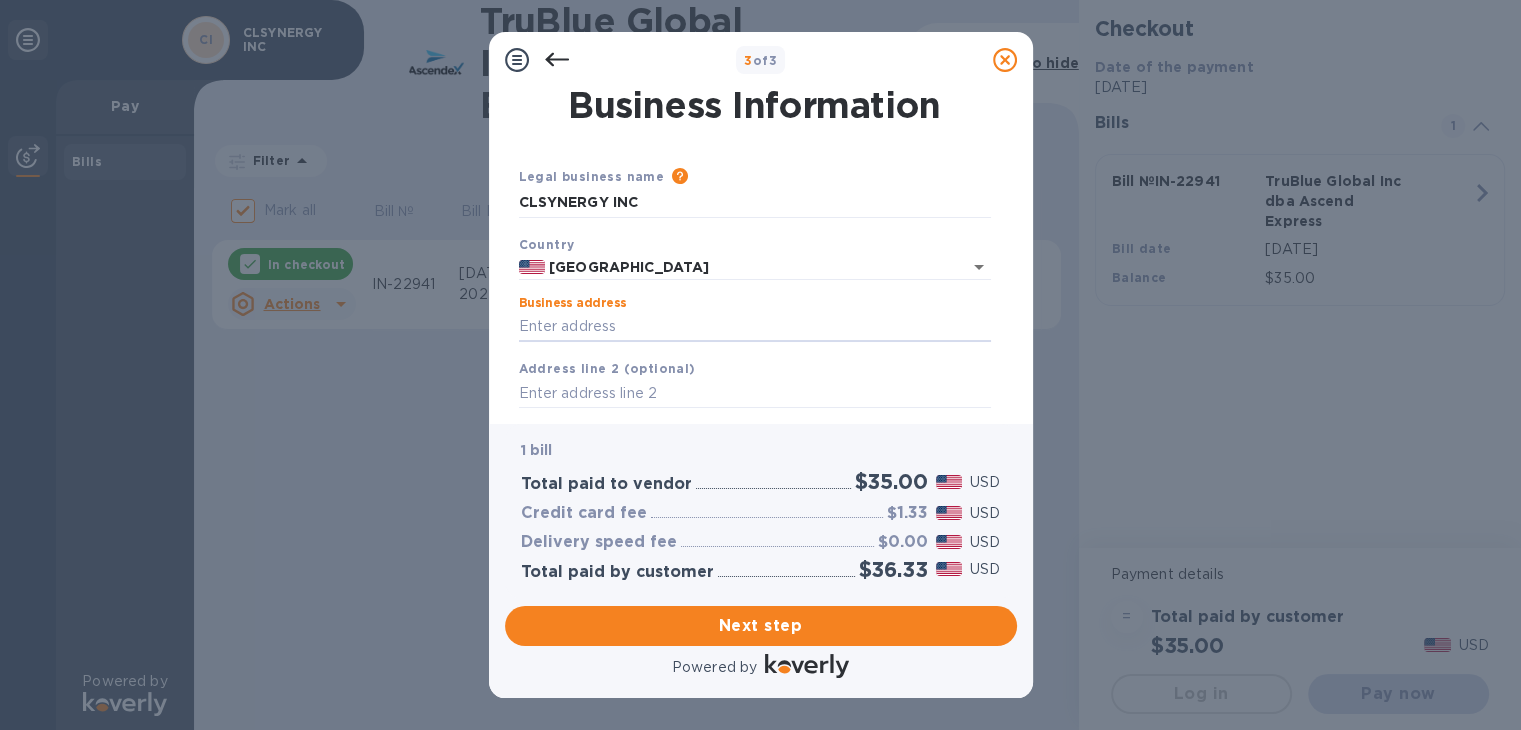 type on "[STREET_ADDRESS]" 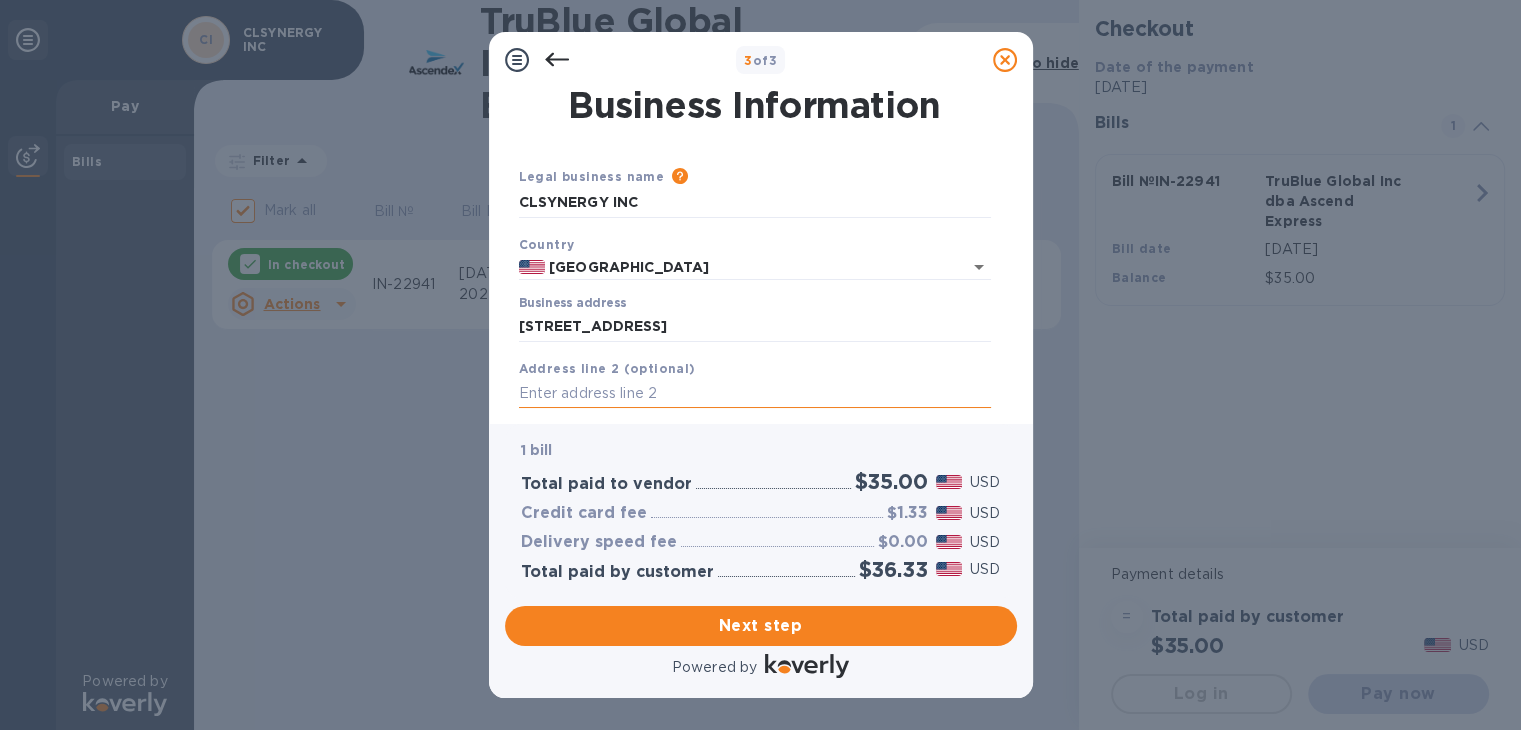 click at bounding box center (755, 394) 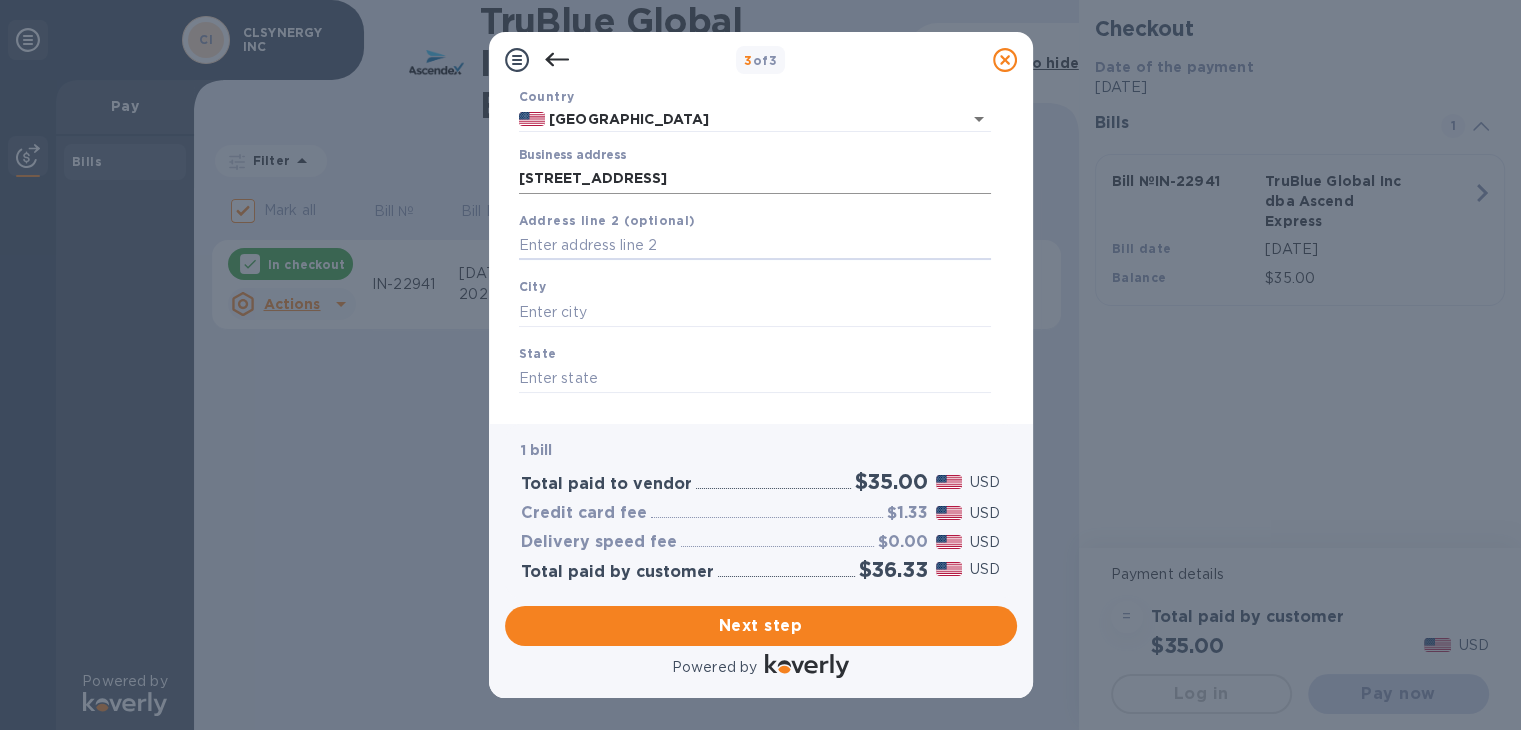 scroll, scrollTop: 150, scrollLeft: 0, axis: vertical 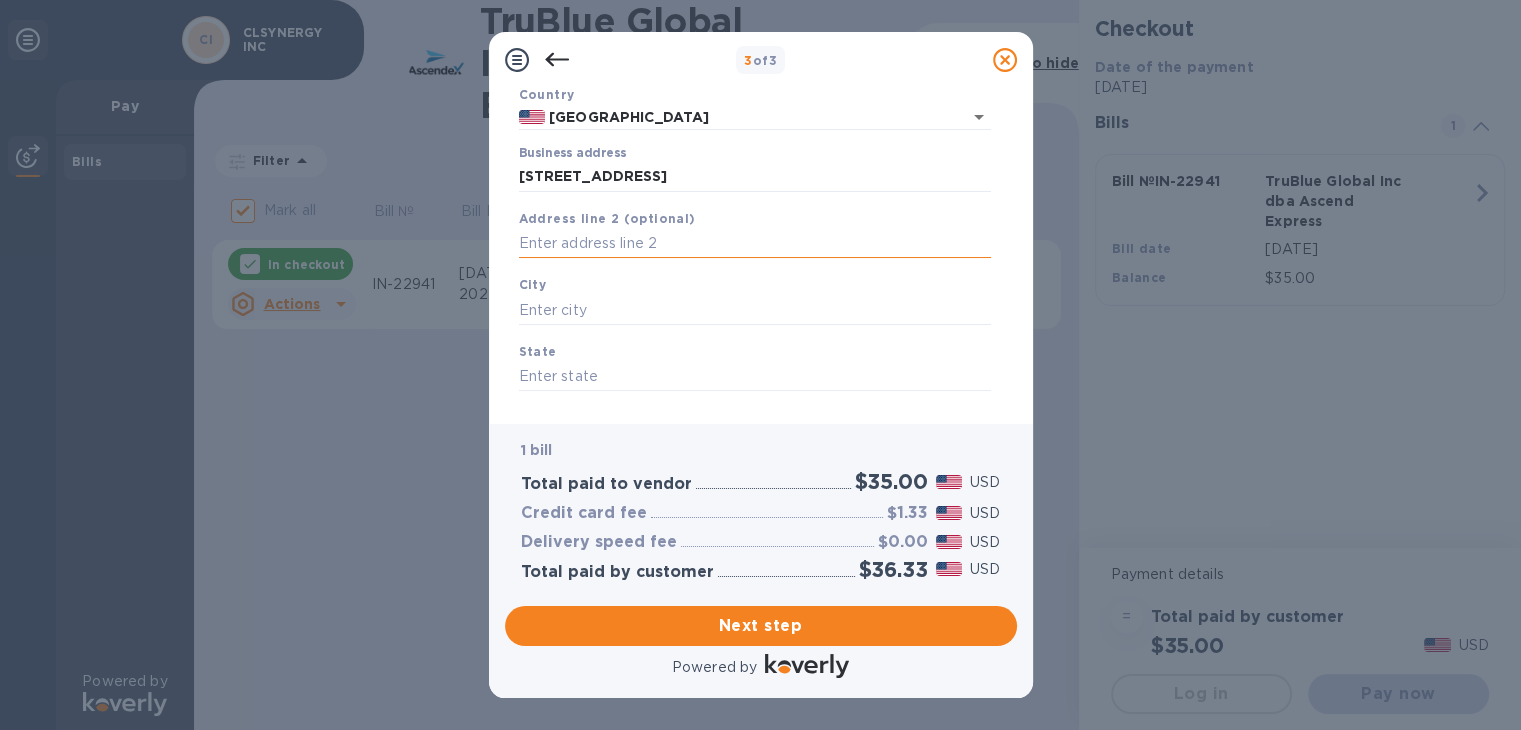 click at bounding box center [755, 244] 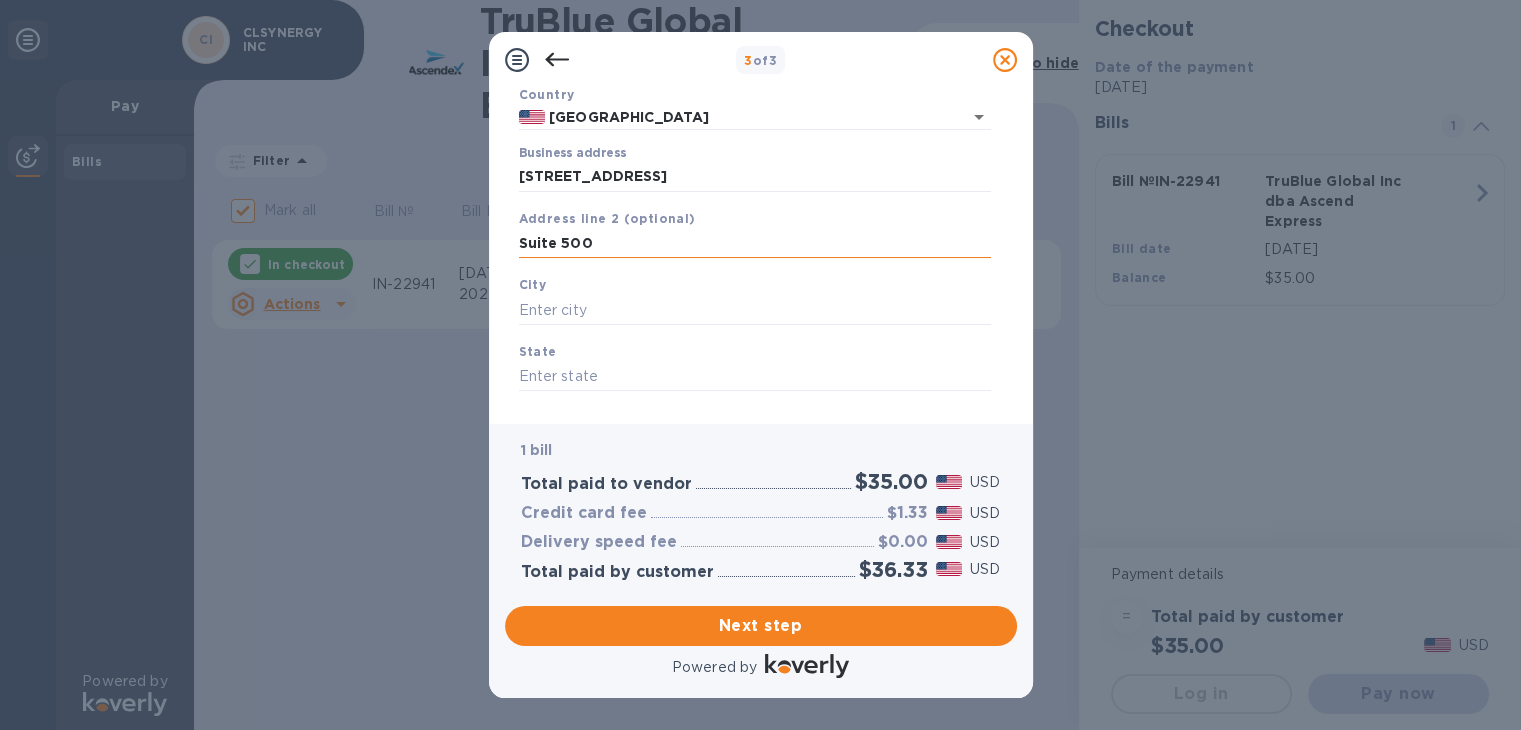 type on "Suite 500" 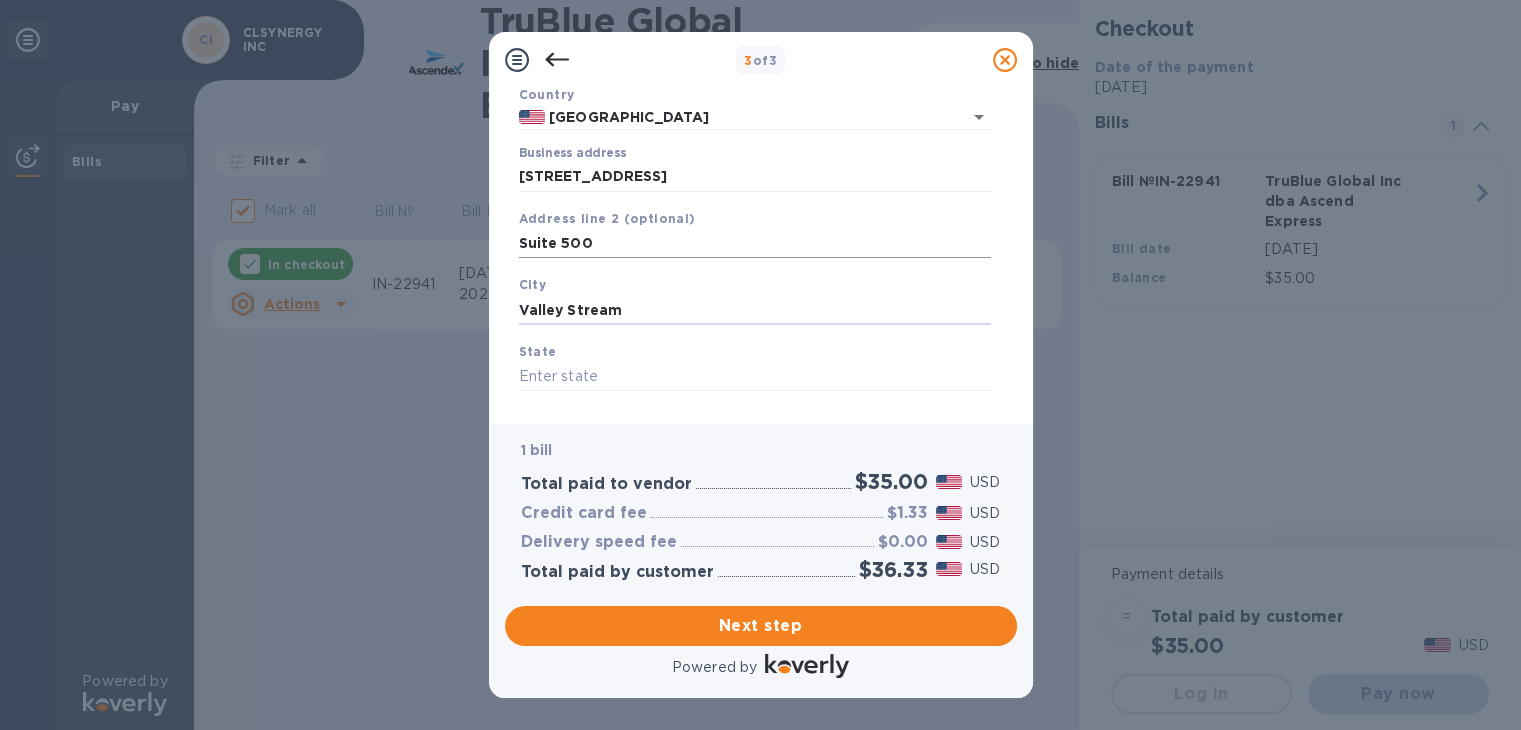 type on "Valley Stream" 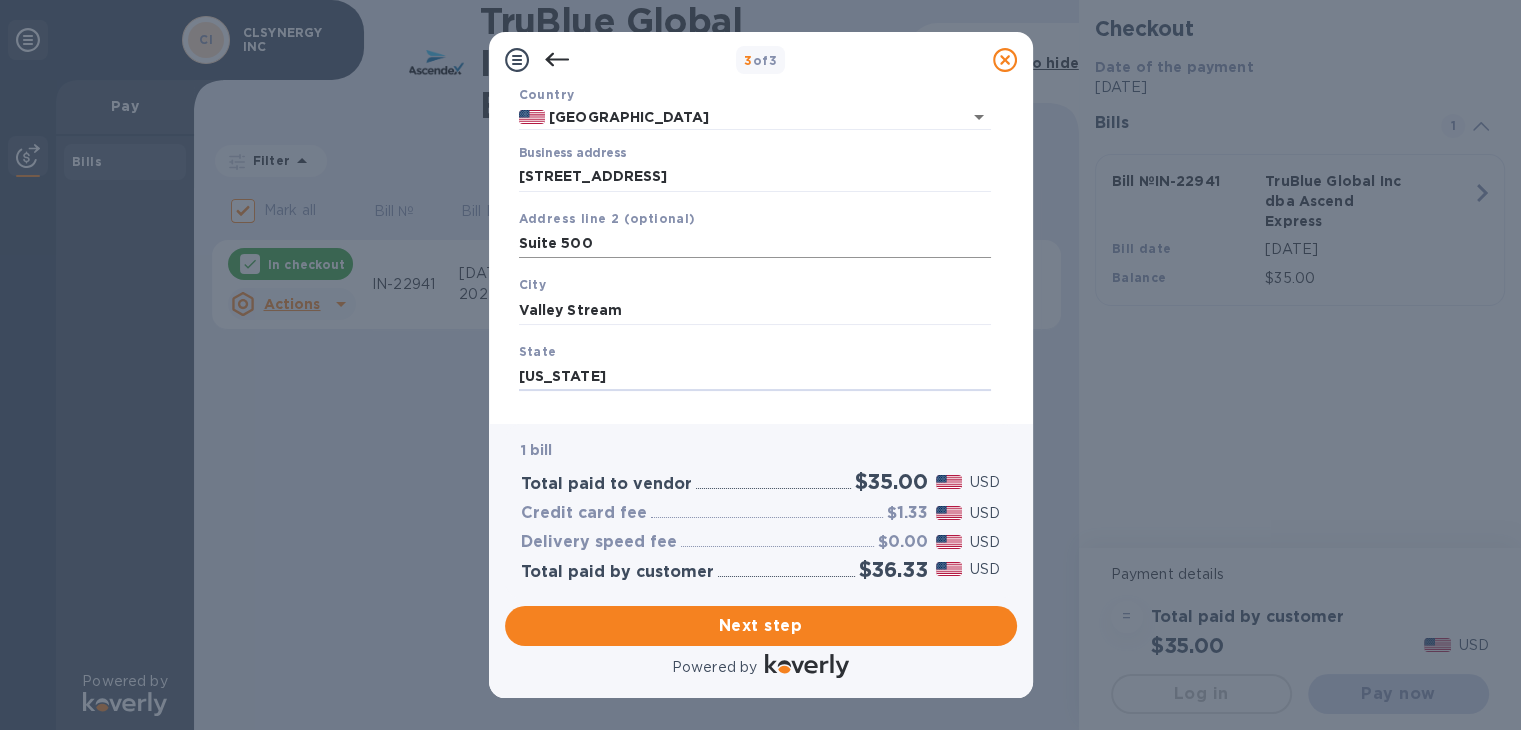 type on "[US_STATE]" 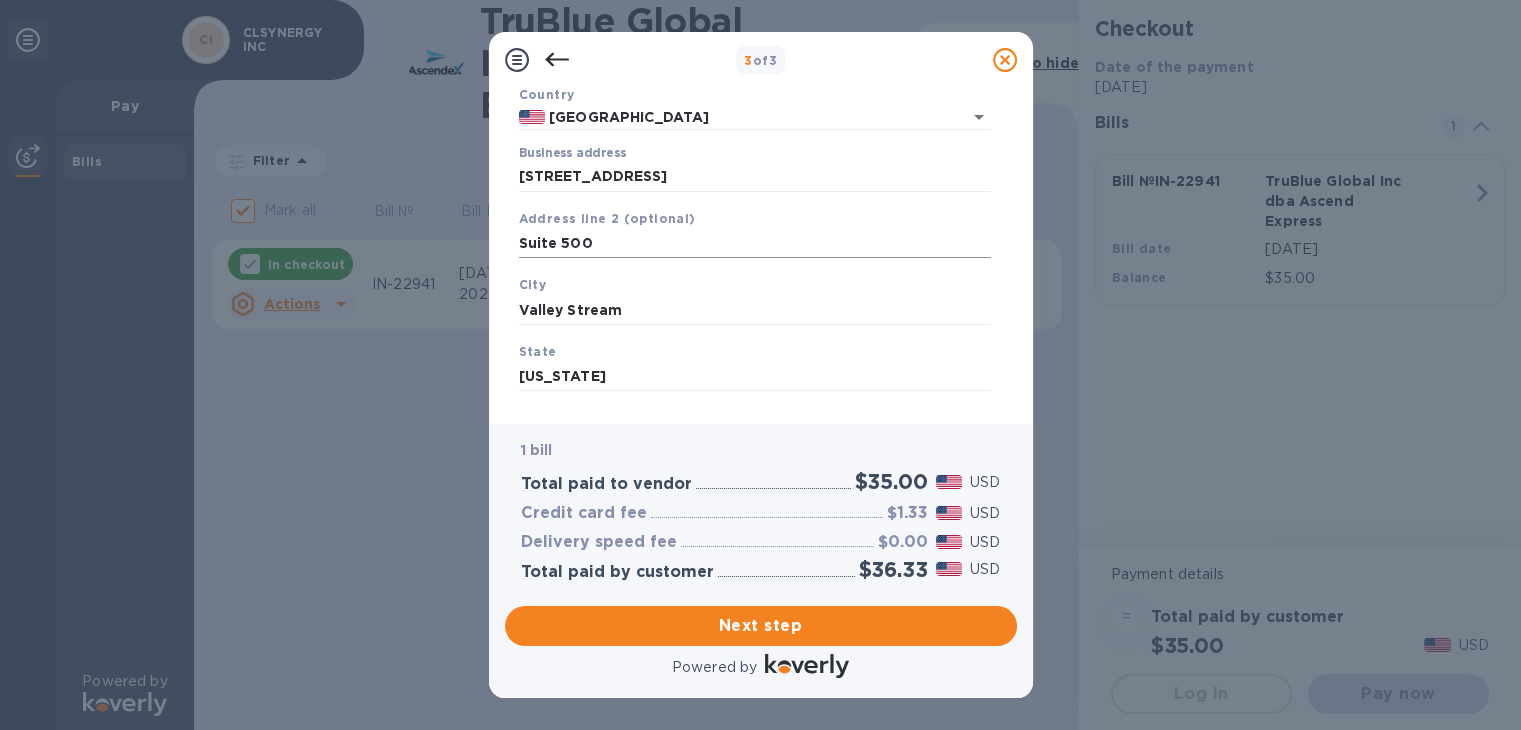 scroll, scrollTop: 251, scrollLeft: 0, axis: vertical 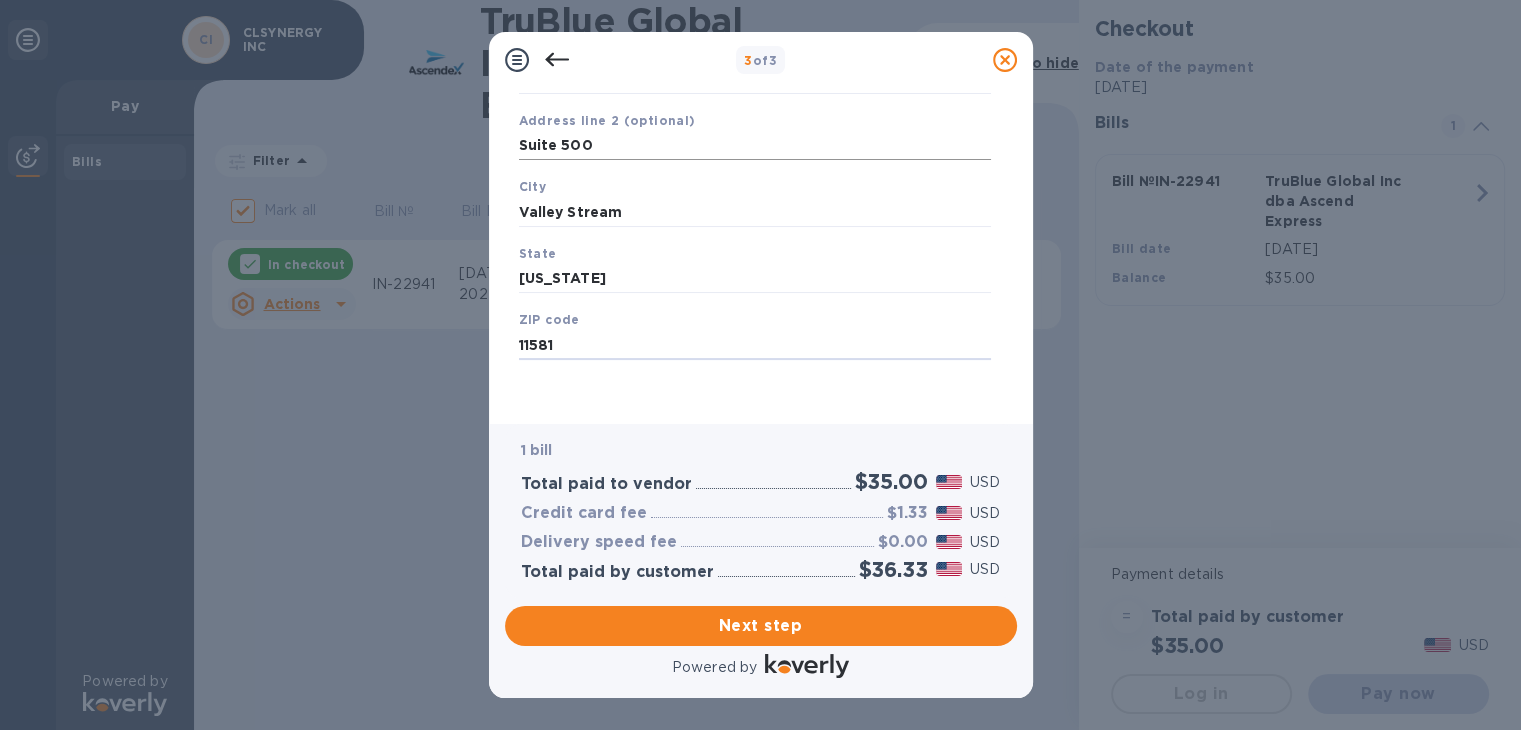 type on "11581" 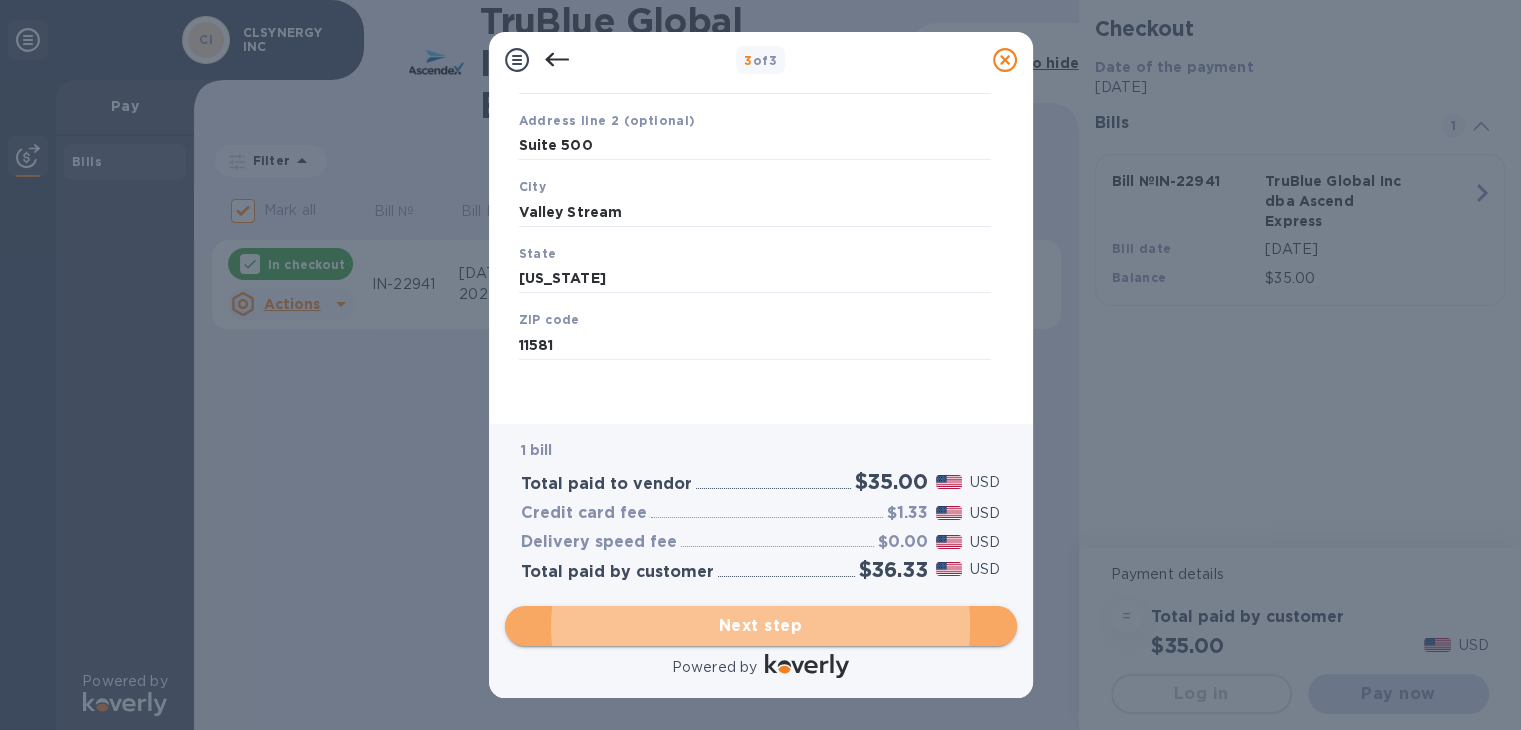 click on "Next step" at bounding box center [761, 626] 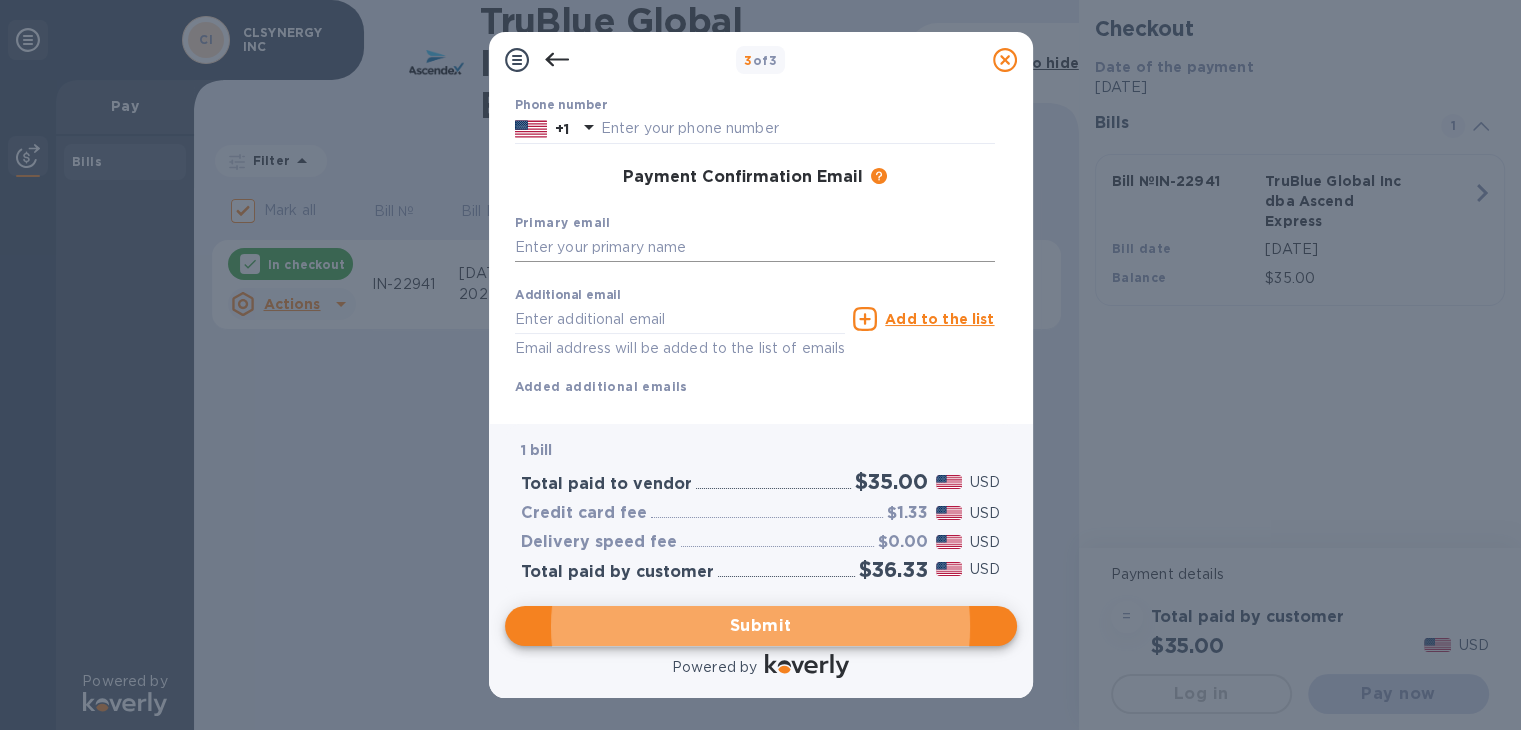 scroll, scrollTop: 255, scrollLeft: 0, axis: vertical 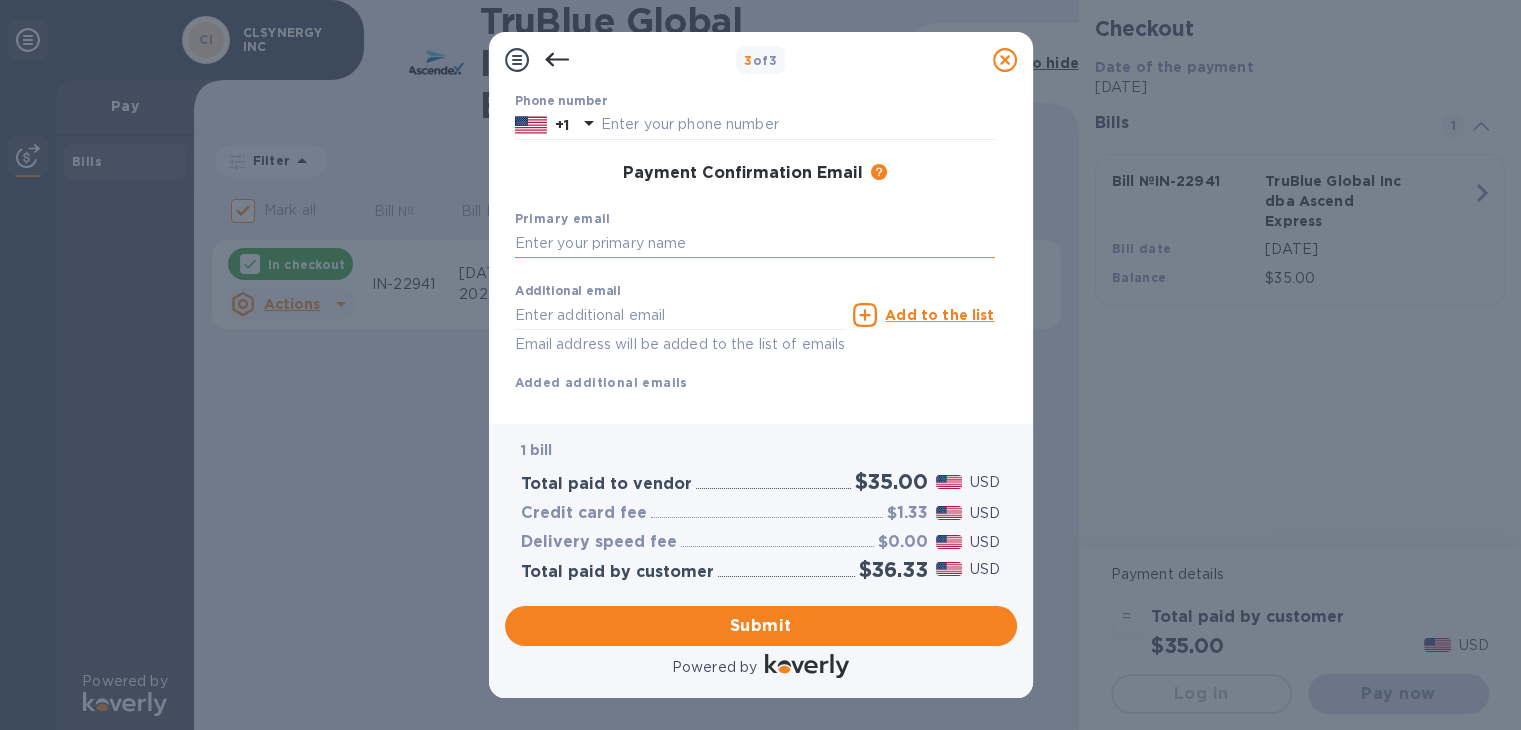 click at bounding box center [755, 244] 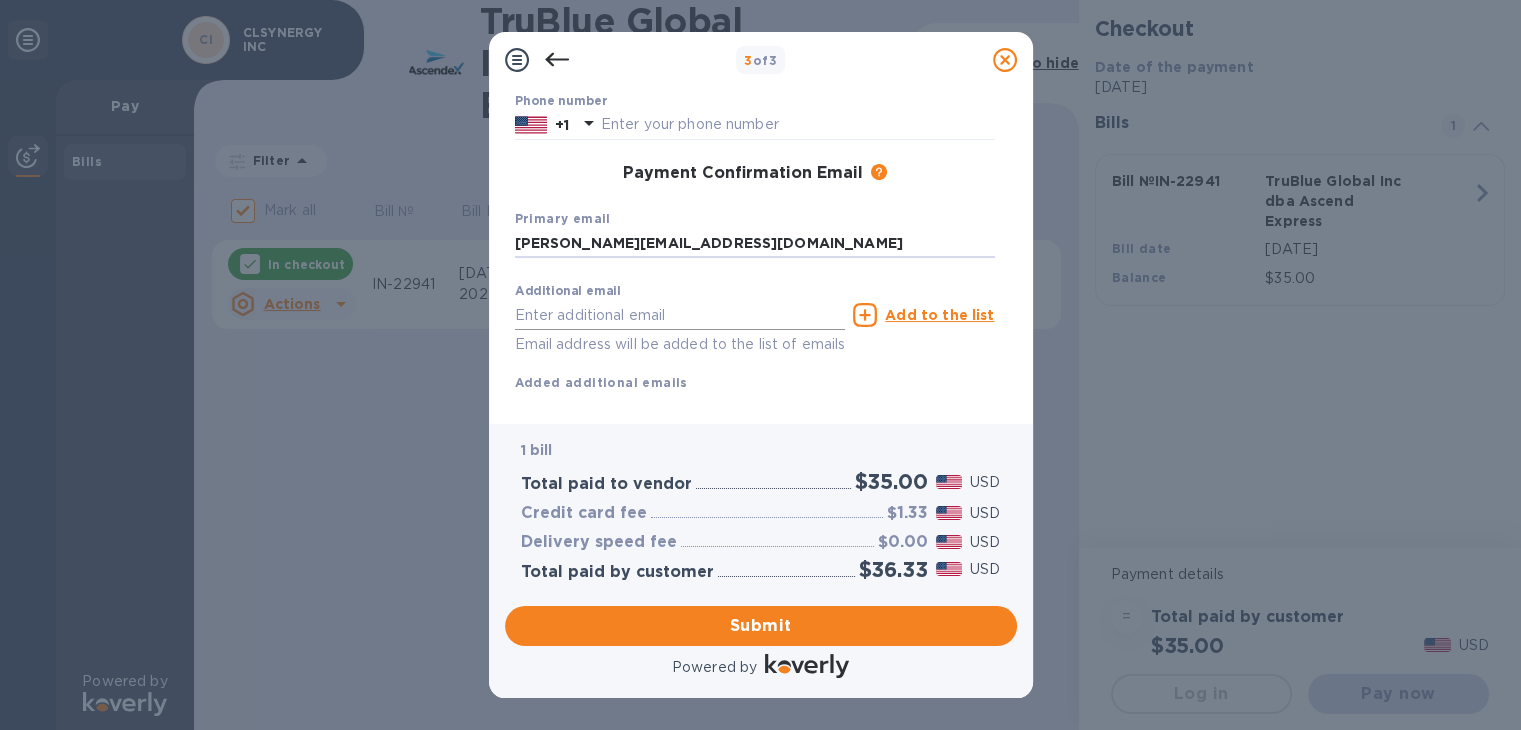 type on "[PERSON_NAME][EMAIL_ADDRESS][DOMAIN_NAME]" 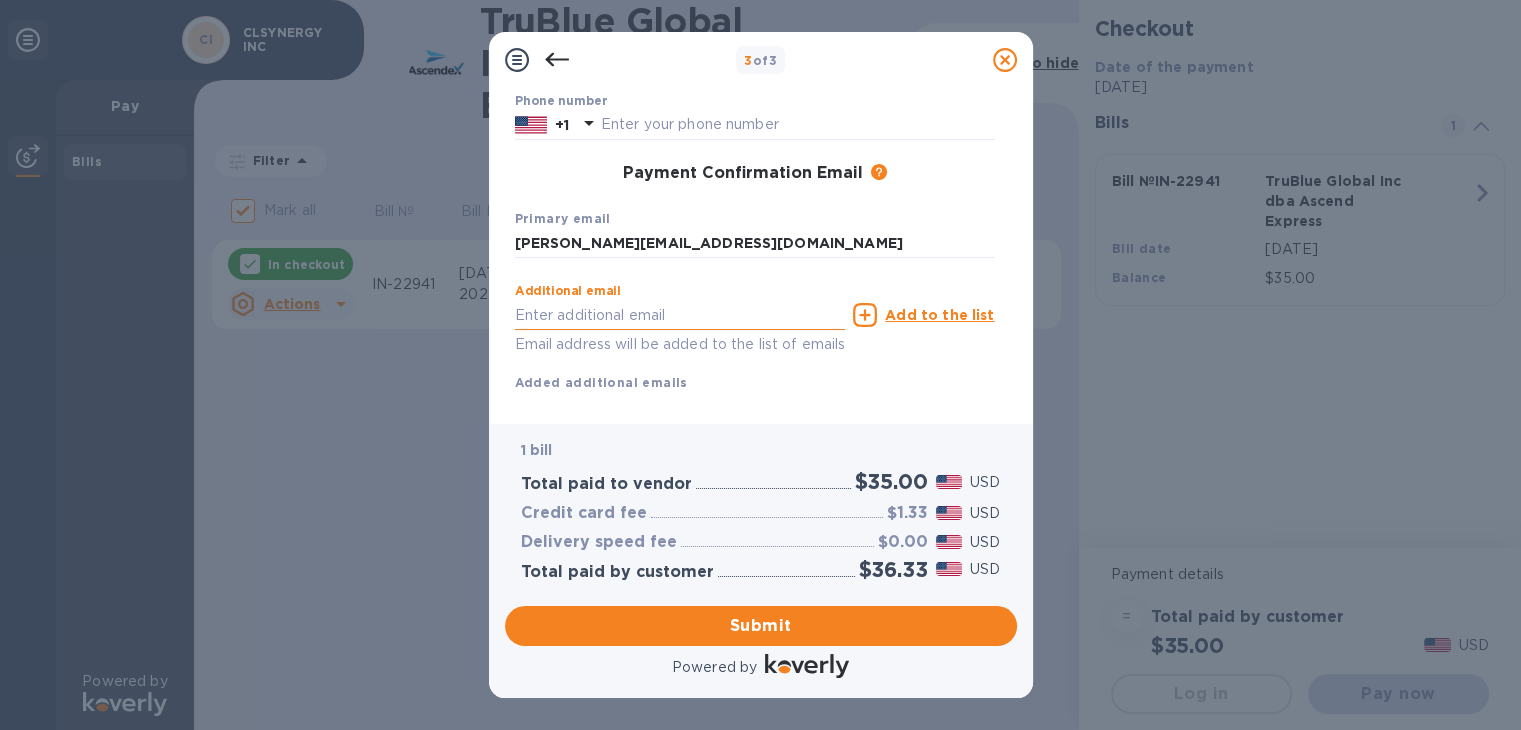 click at bounding box center [680, 315] 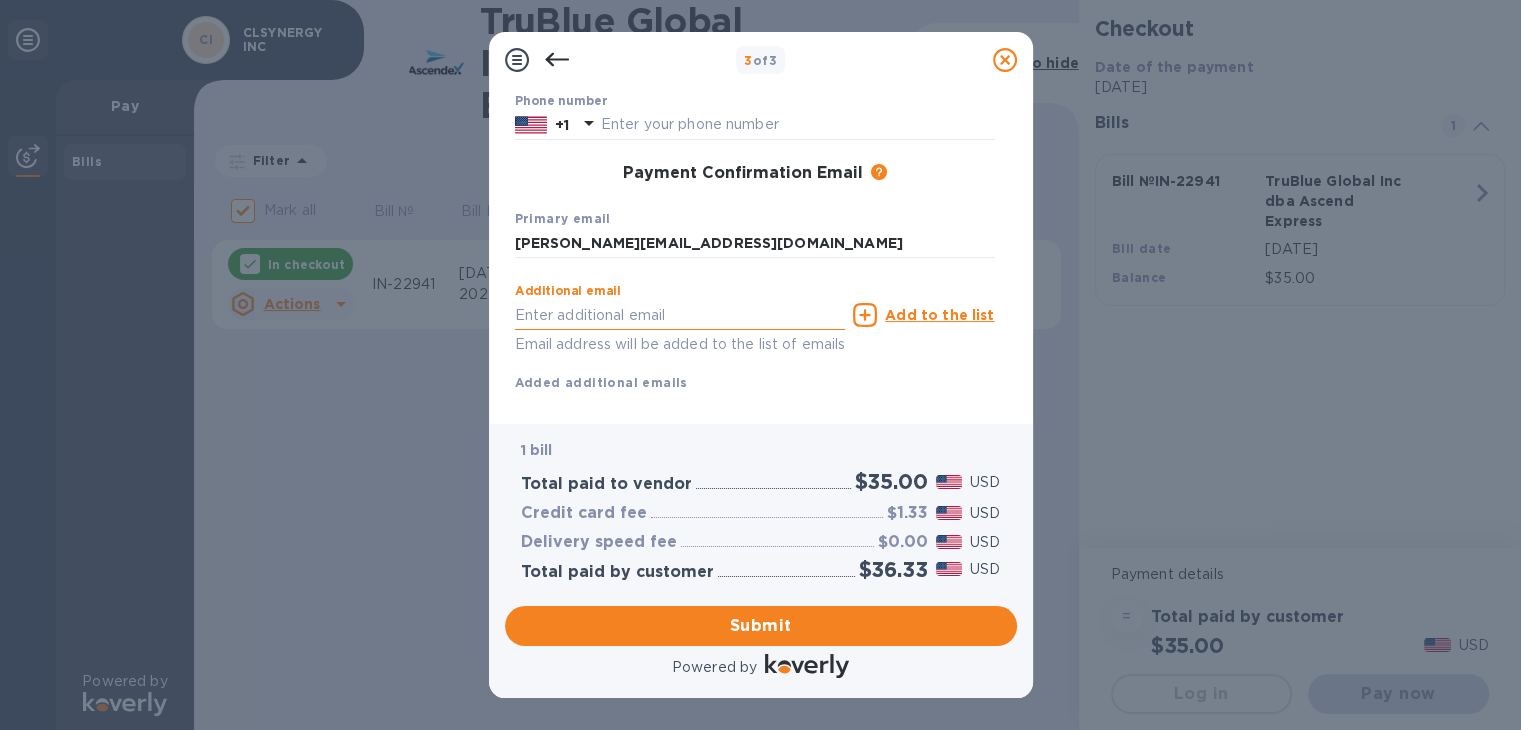 type on "[EMAIL_ADDRESS][DOMAIN_NAME]" 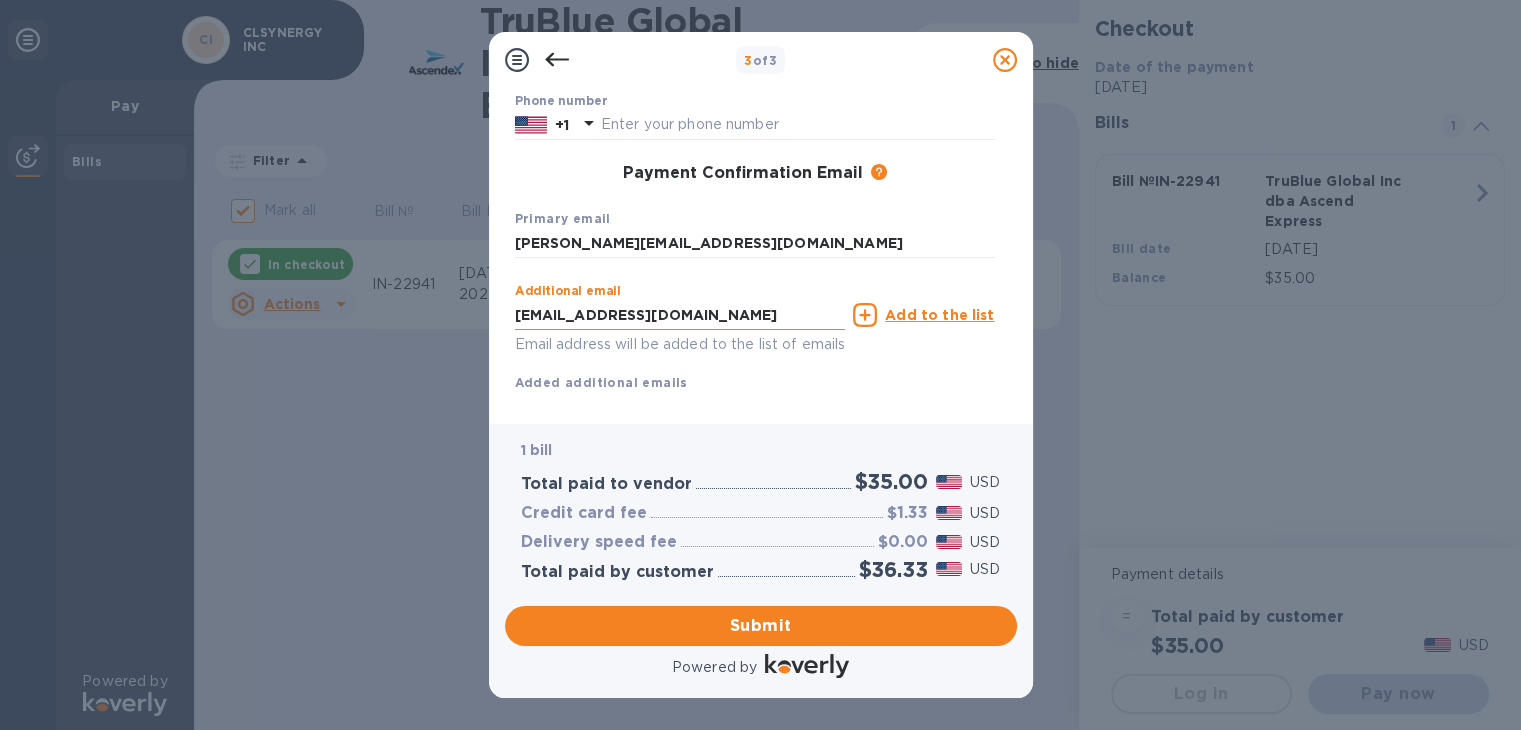 type on "Praveeni" 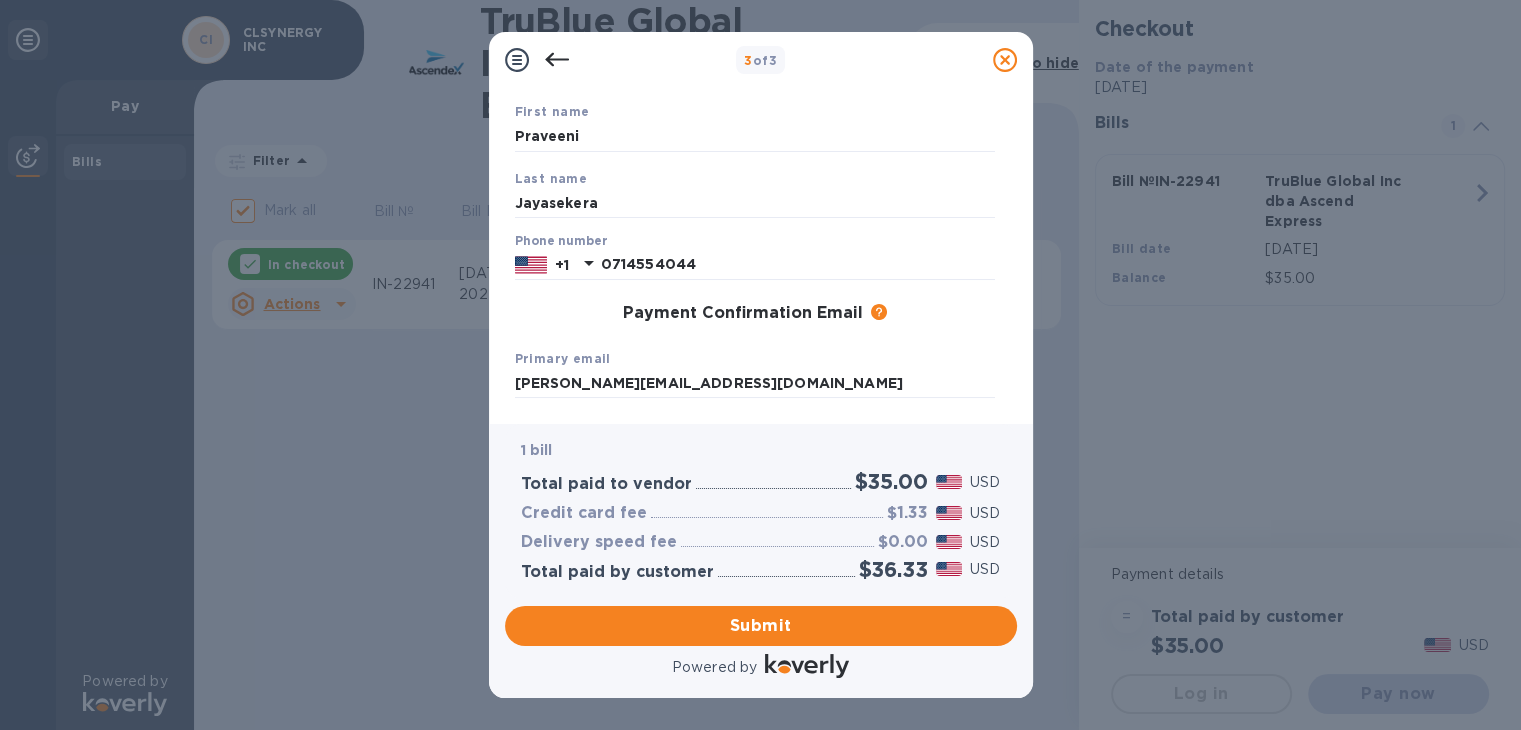 scroll, scrollTop: 116, scrollLeft: 0, axis: vertical 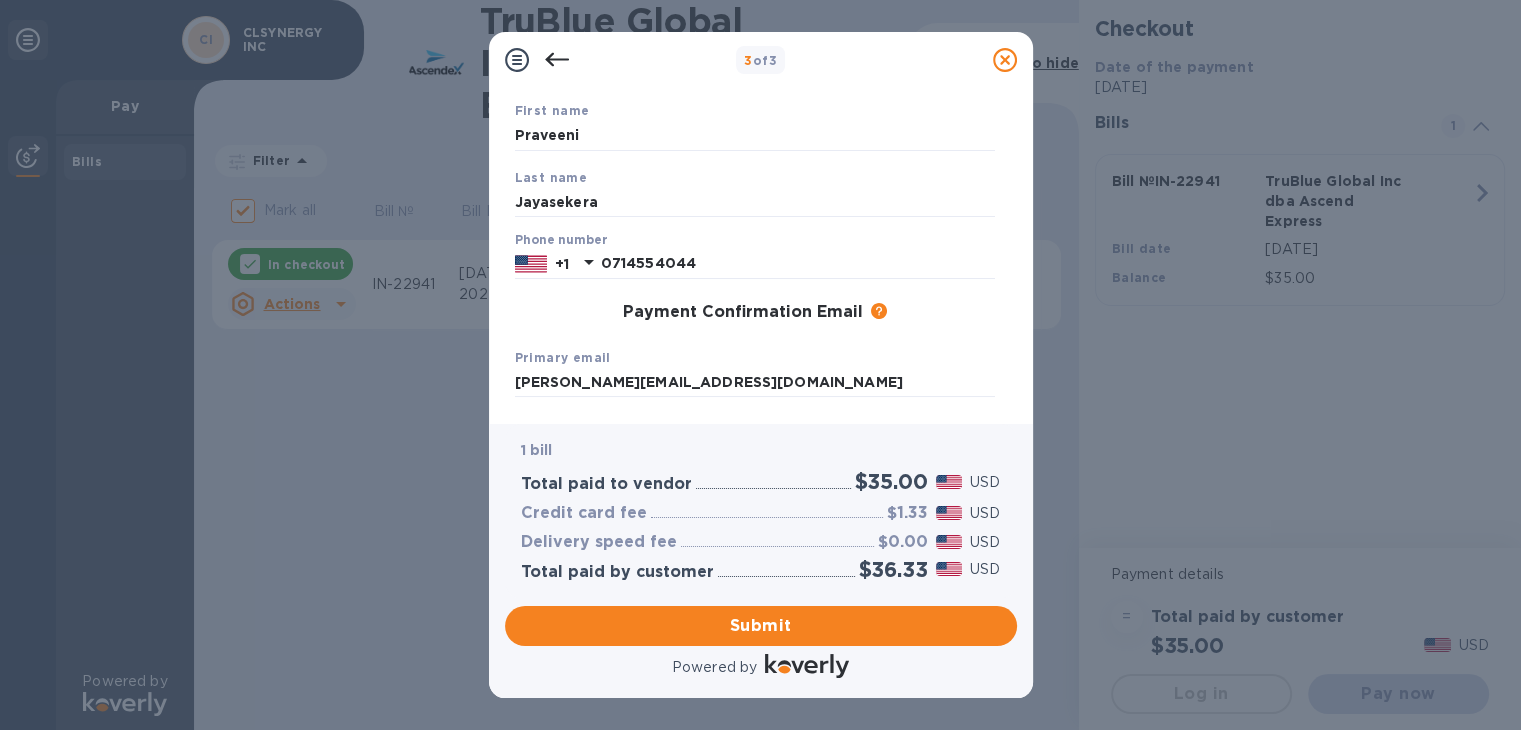 click on "Phone number [PHONE_NUMBER]" at bounding box center [755, 256] 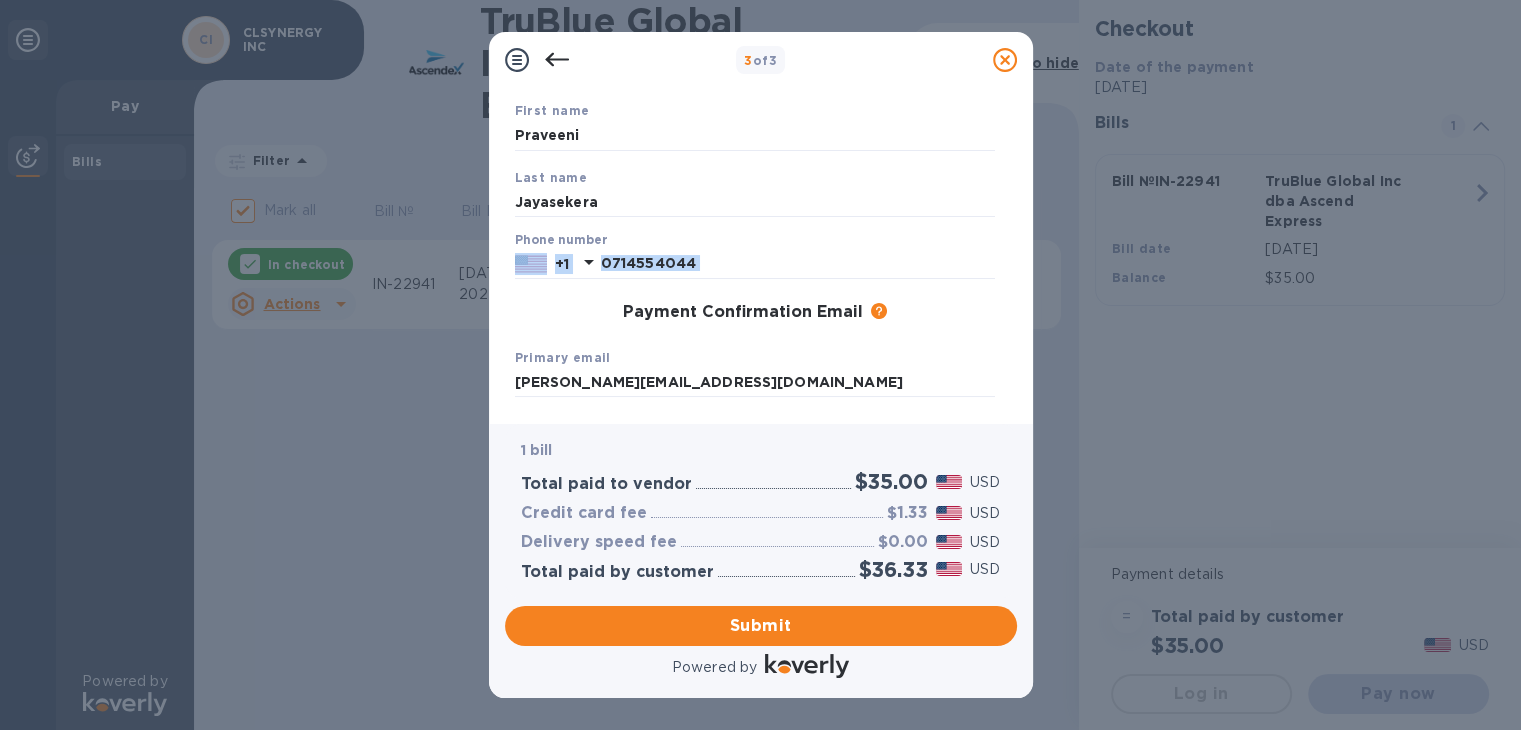 click on "Phone number [PHONE_NUMBER]" at bounding box center [755, 256] 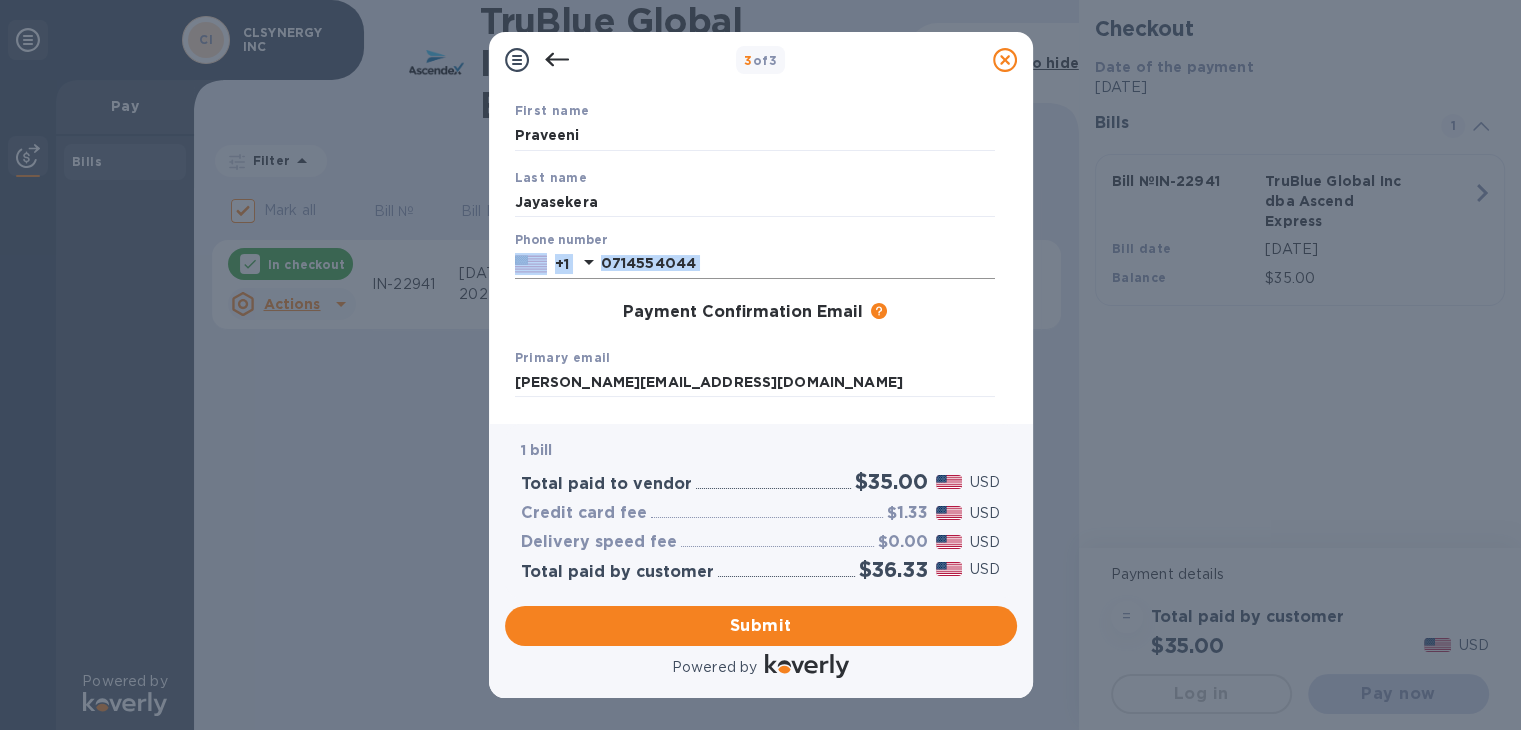 click on "0714554044" at bounding box center (798, 264) 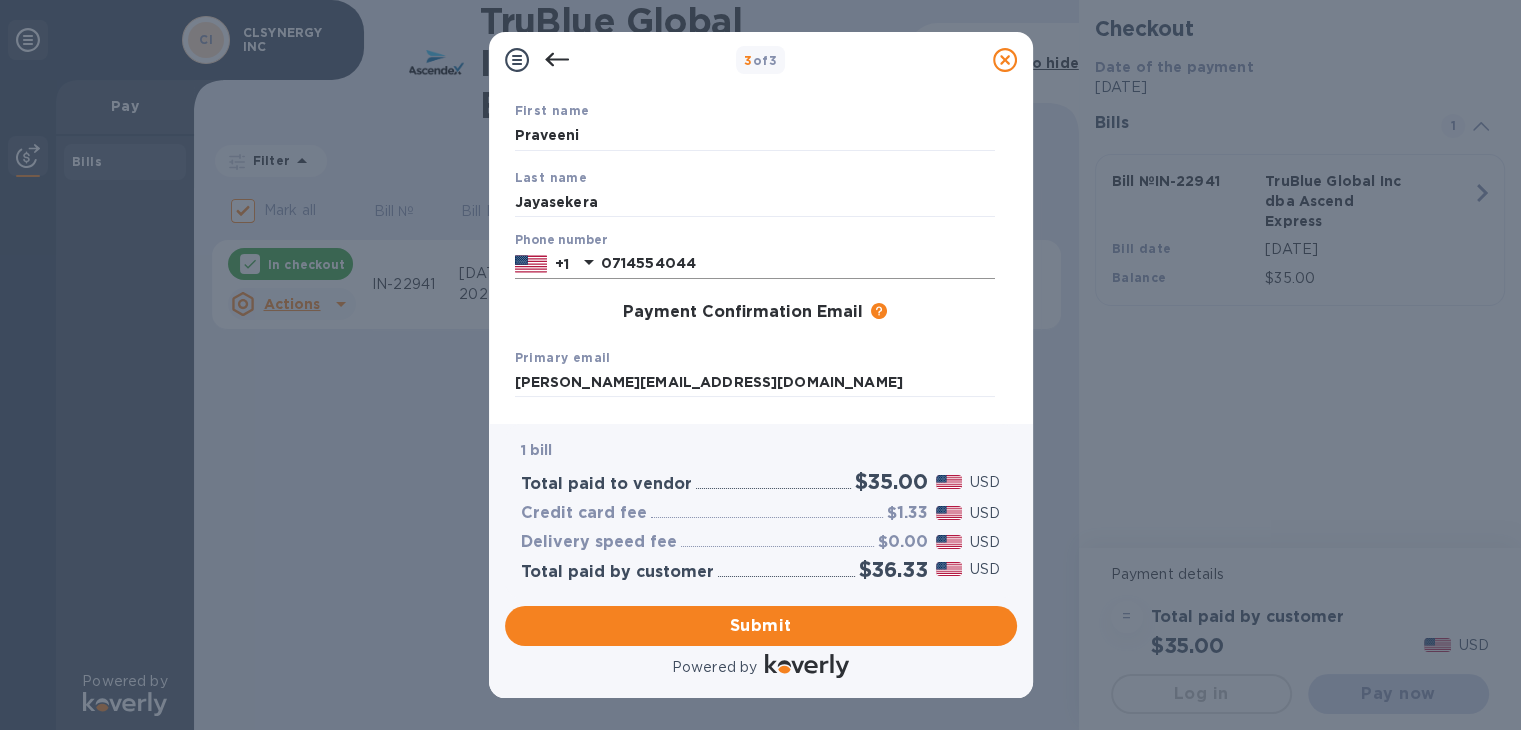 click on "0714554044" at bounding box center [798, 264] 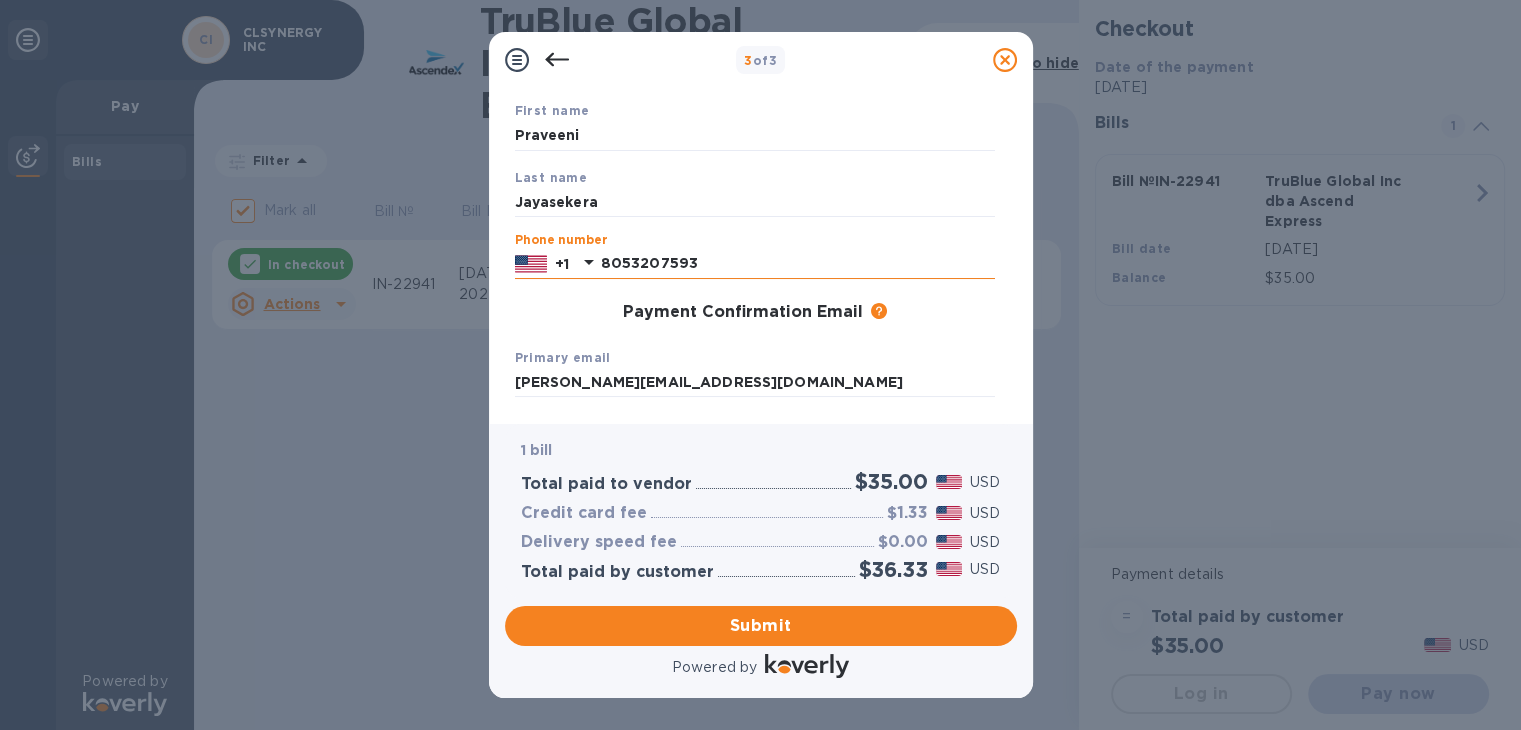 type on "8053207593" 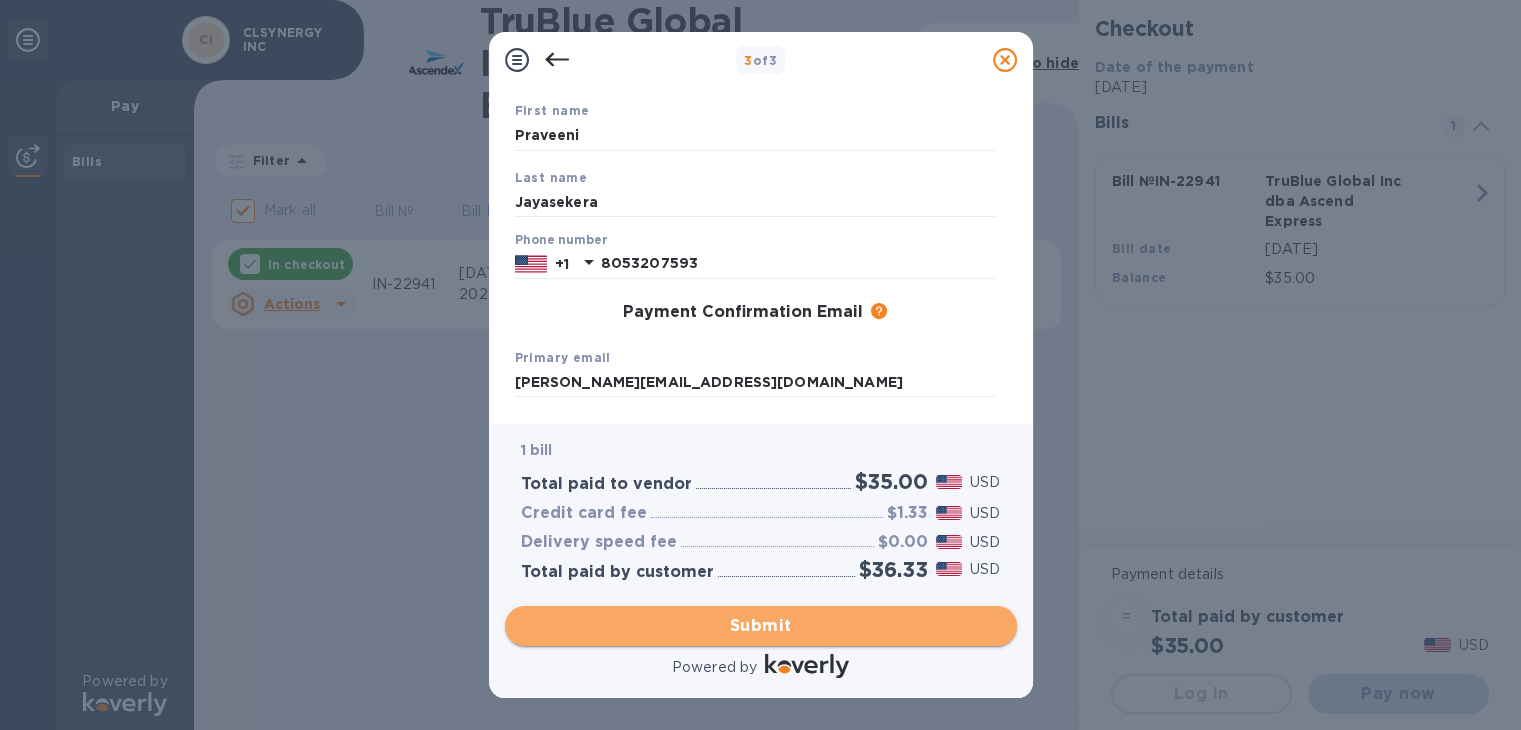 click on "Submit" at bounding box center [761, 626] 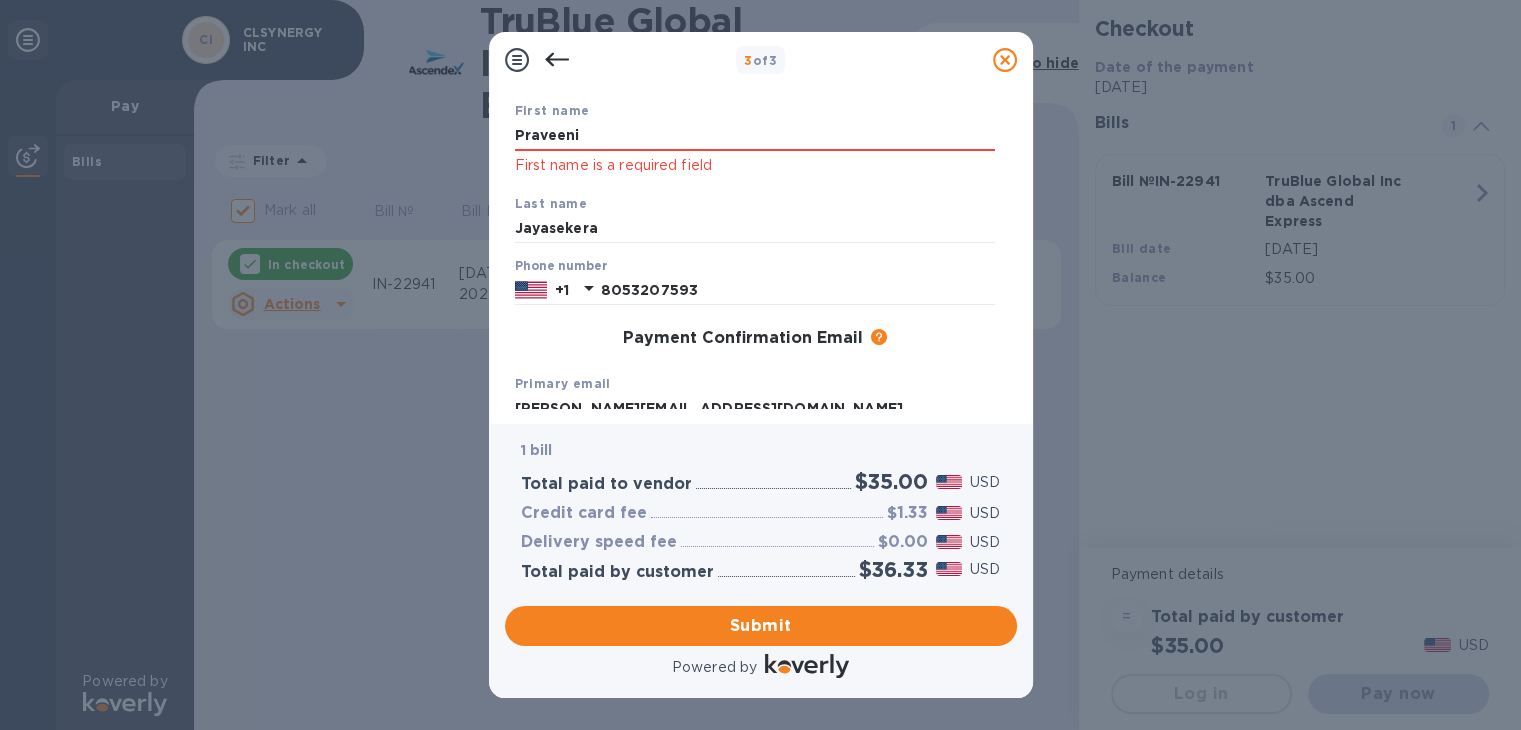 scroll, scrollTop: 0, scrollLeft: 0, axis: both 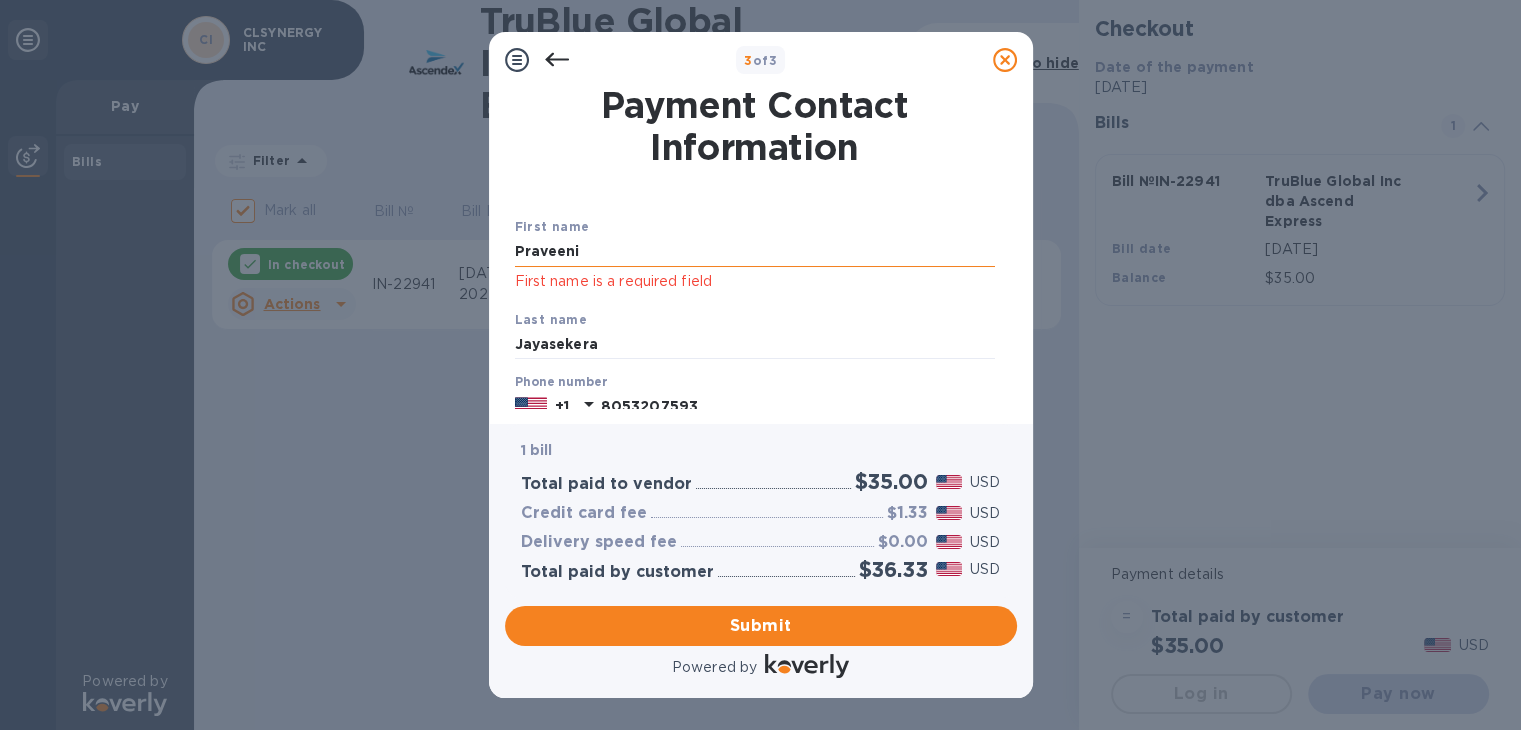 click on "Praveeni" at bounding box center (755, 252) 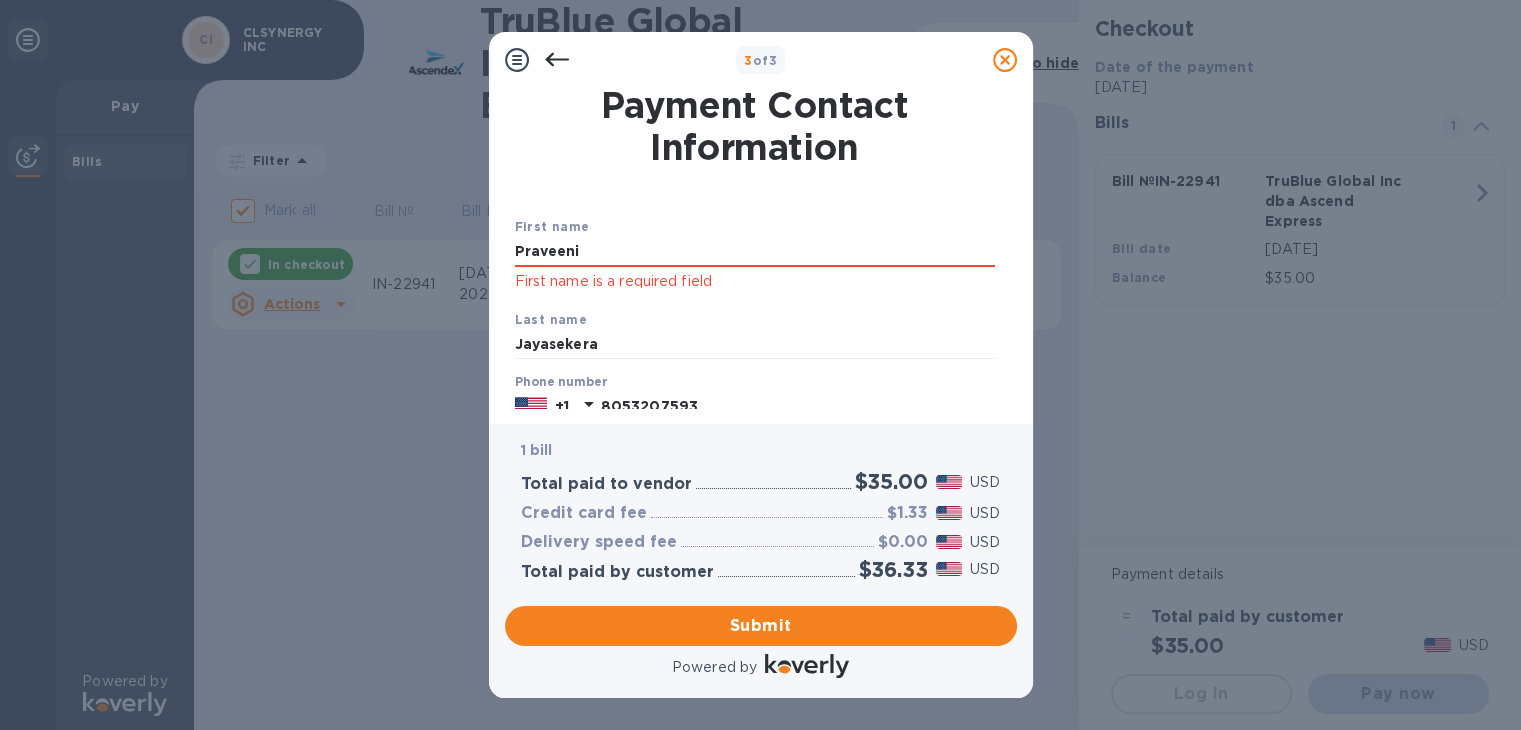 scroll, scrollTop: 88, scrollLeft: 0, axis: vertical 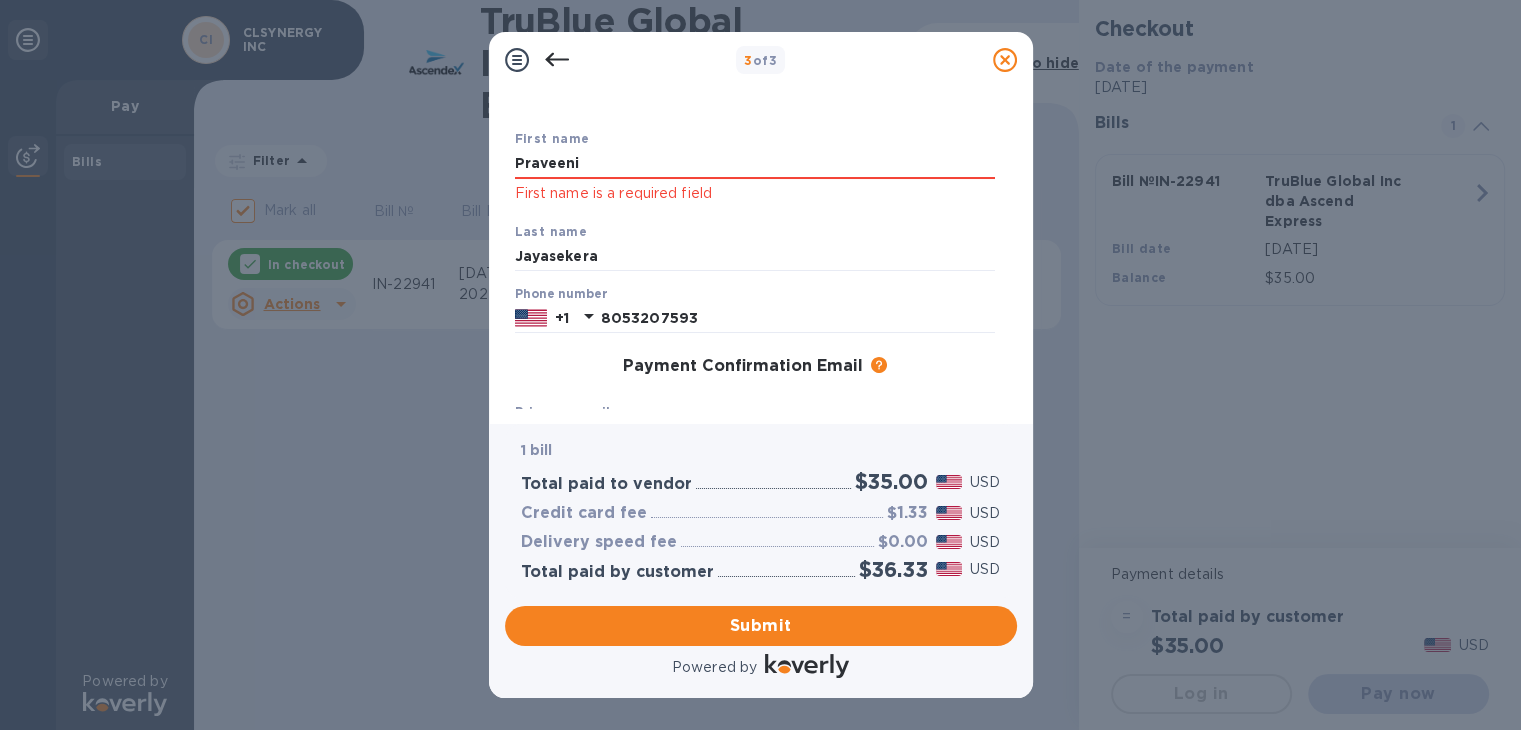 drag, startPoint x: 598, startPoint y: 163, endPoint x: 425, endPoint y: 155, distance: 173.18488 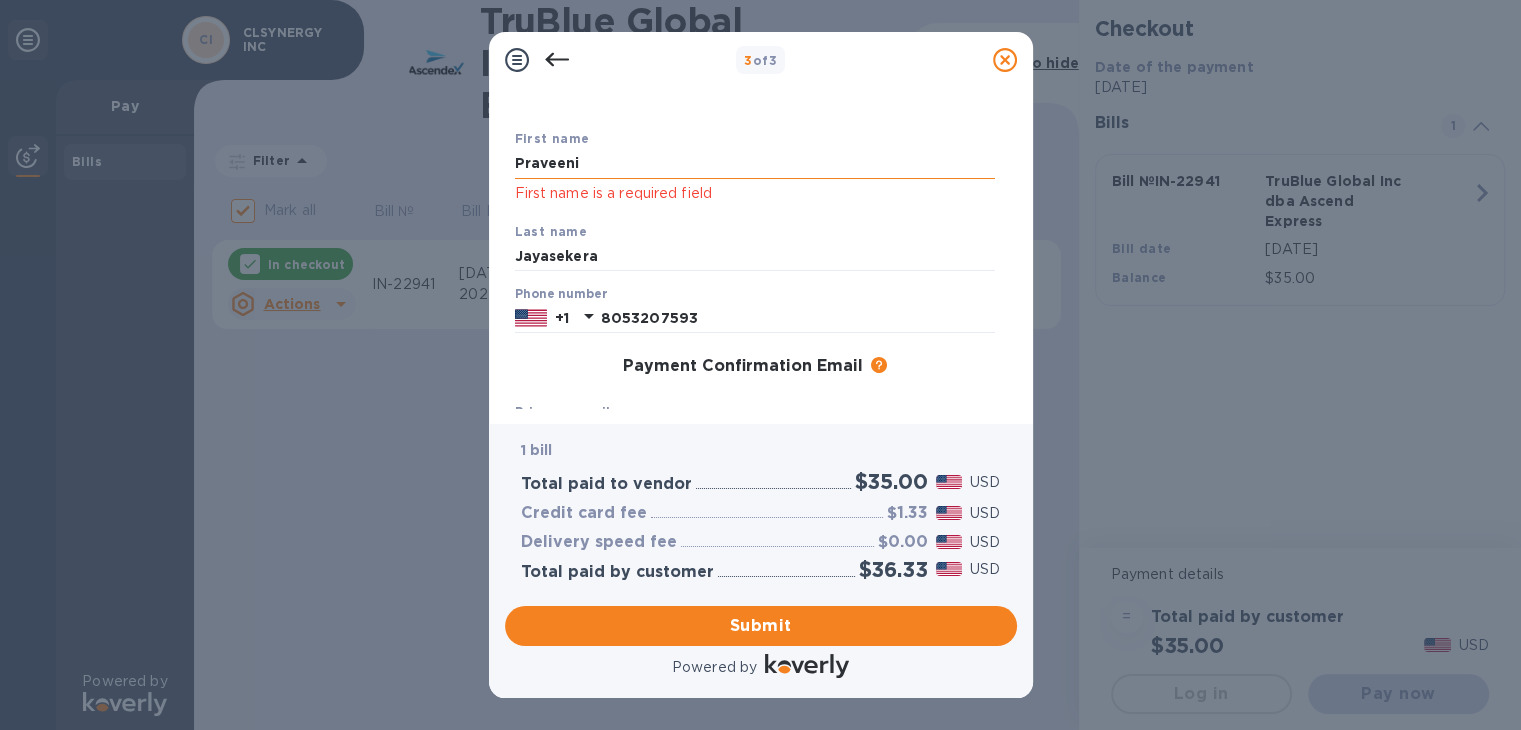 click on "Praveeni" at bounding box center (755, 164) 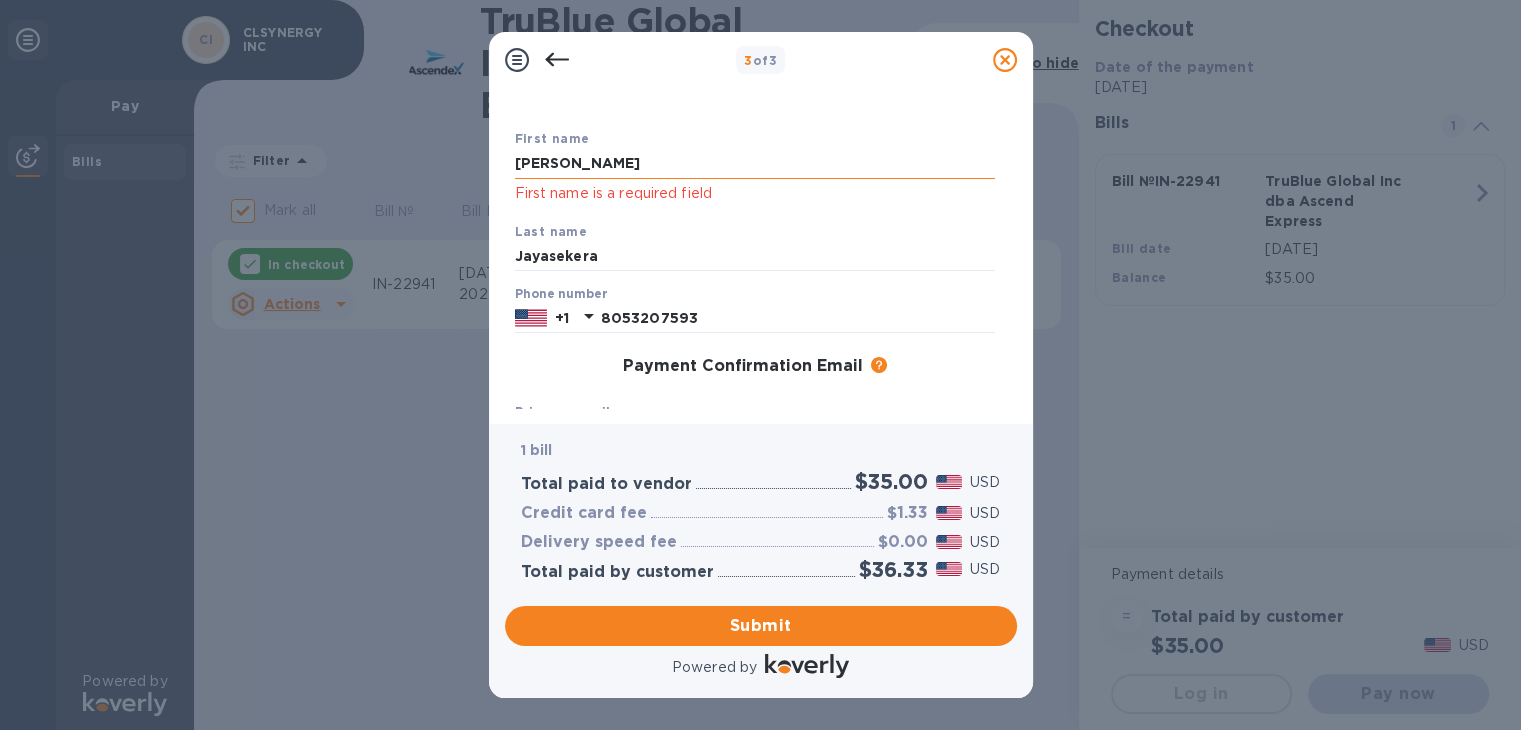 type on "[PERSON_NAME]" 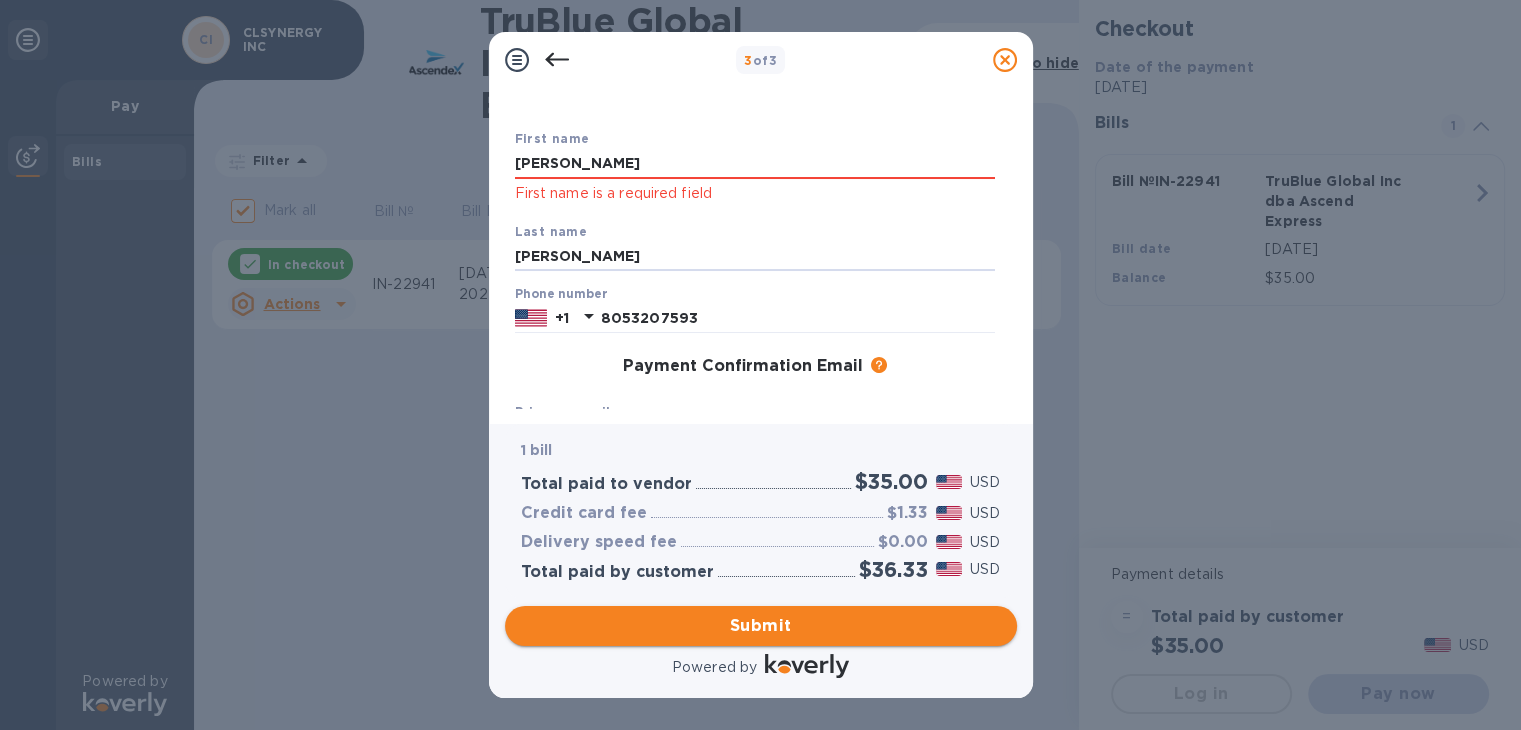 type on "[PERSON_NAME]" 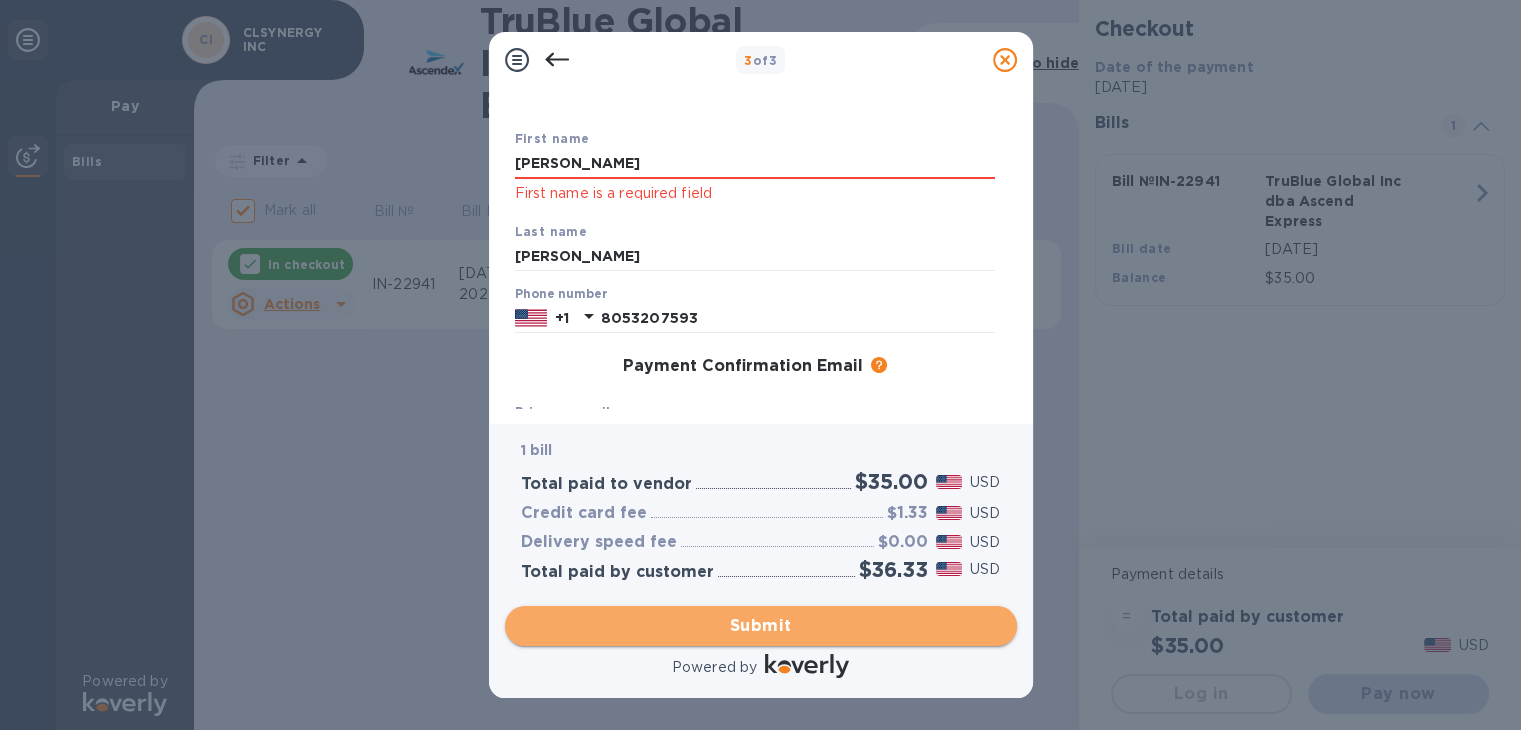 click on "Submit" at bounding box center (761, 626) 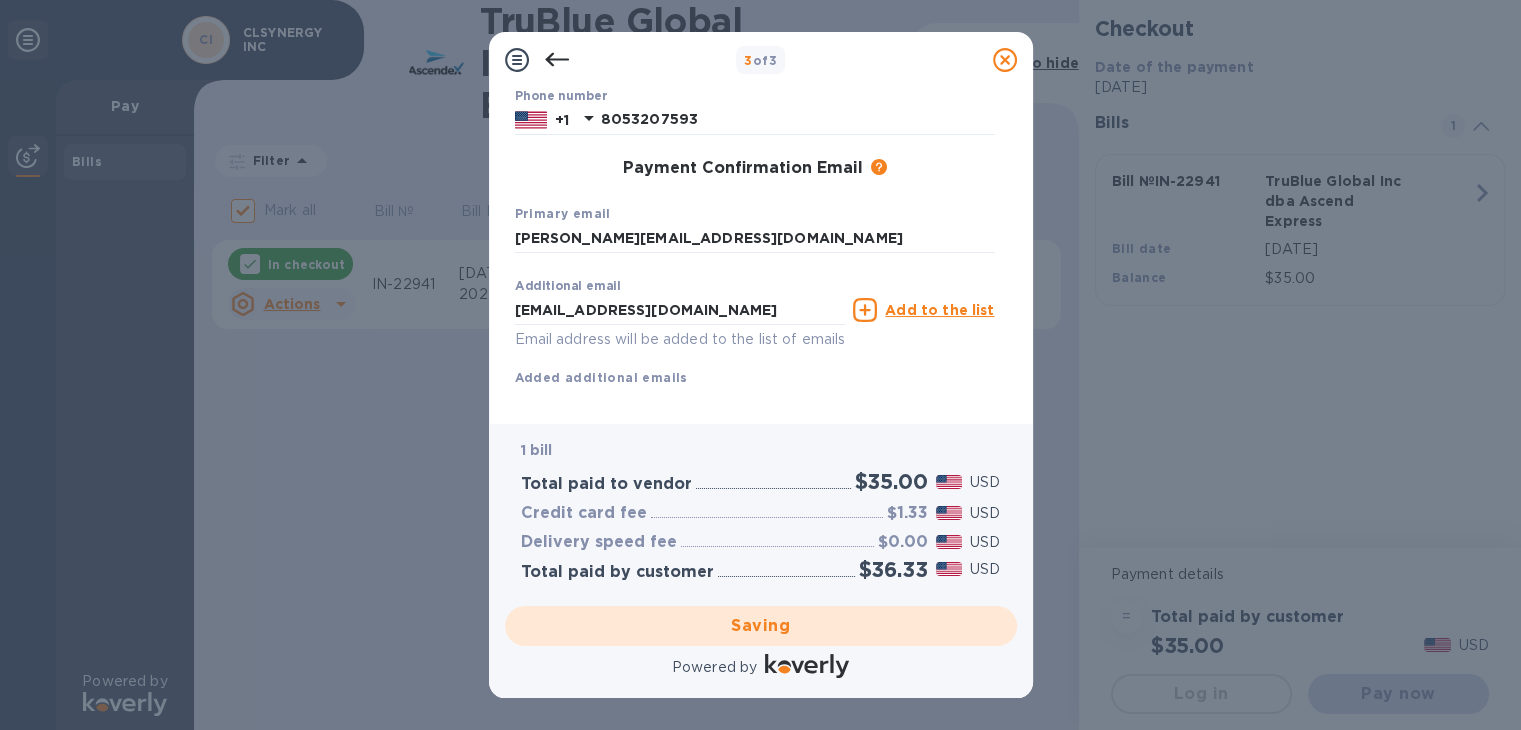 scroll, scrollTop: 297, scrollLeft: 0, axis: vertical 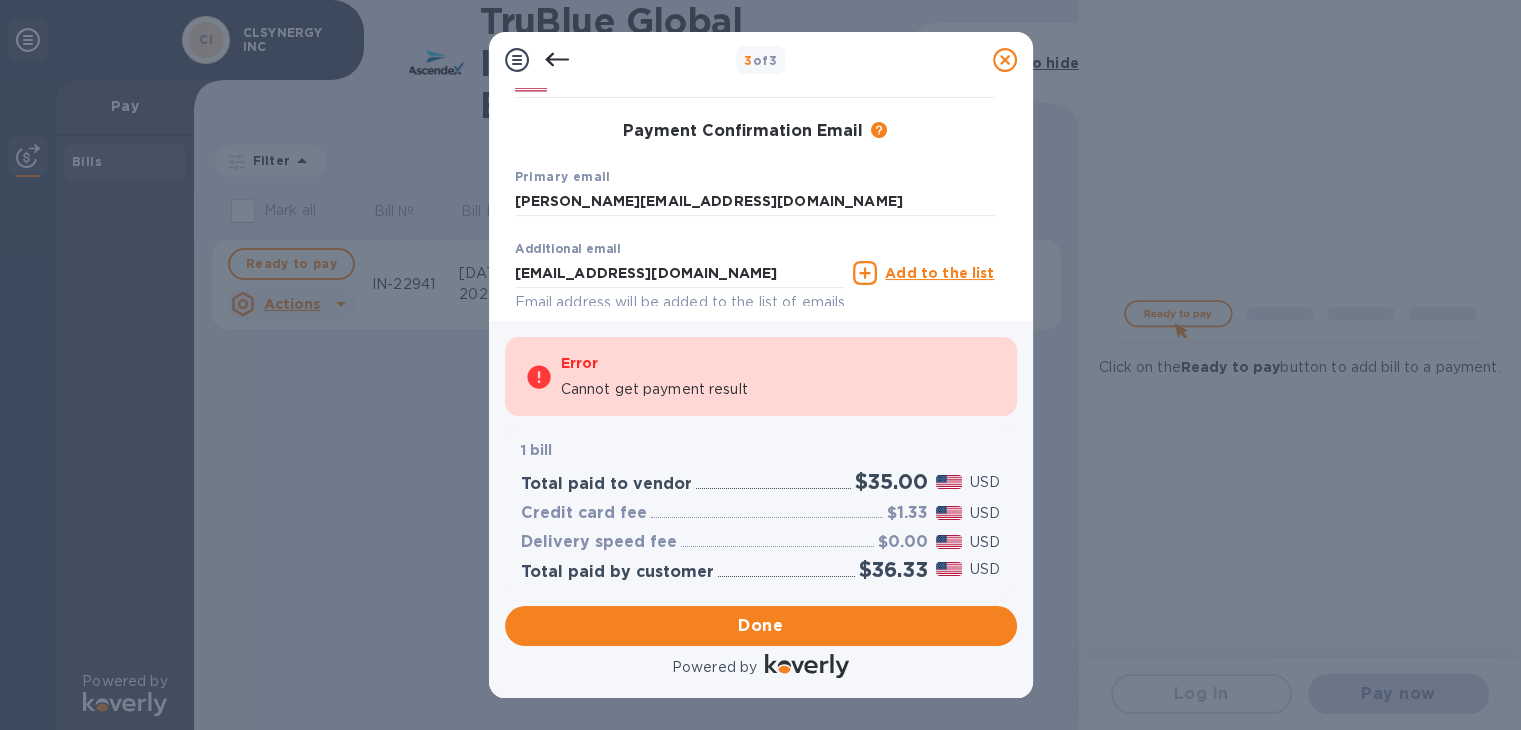 checkbox on "false" 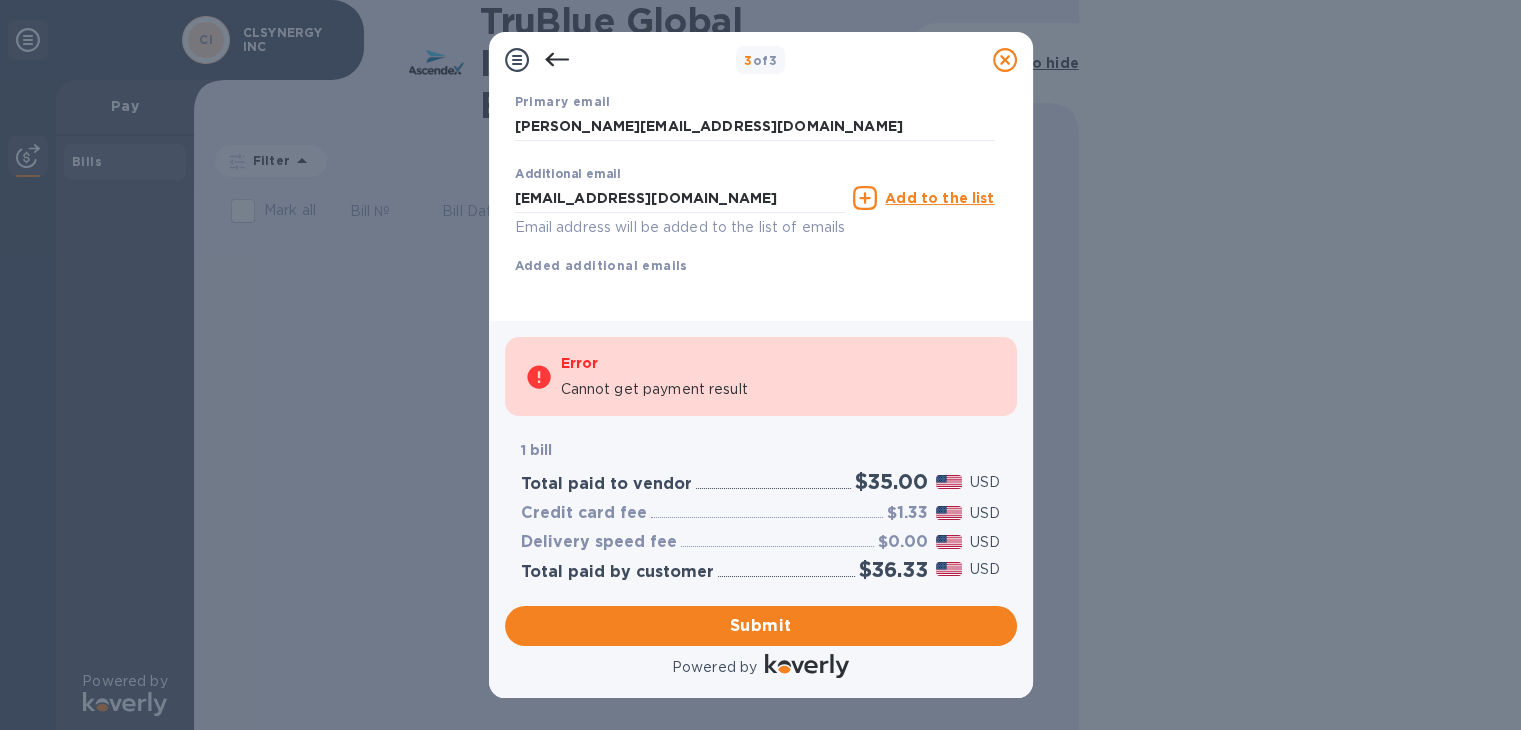 scroll, scrollTop: 401, scrollLeft: 0, axis: vertical 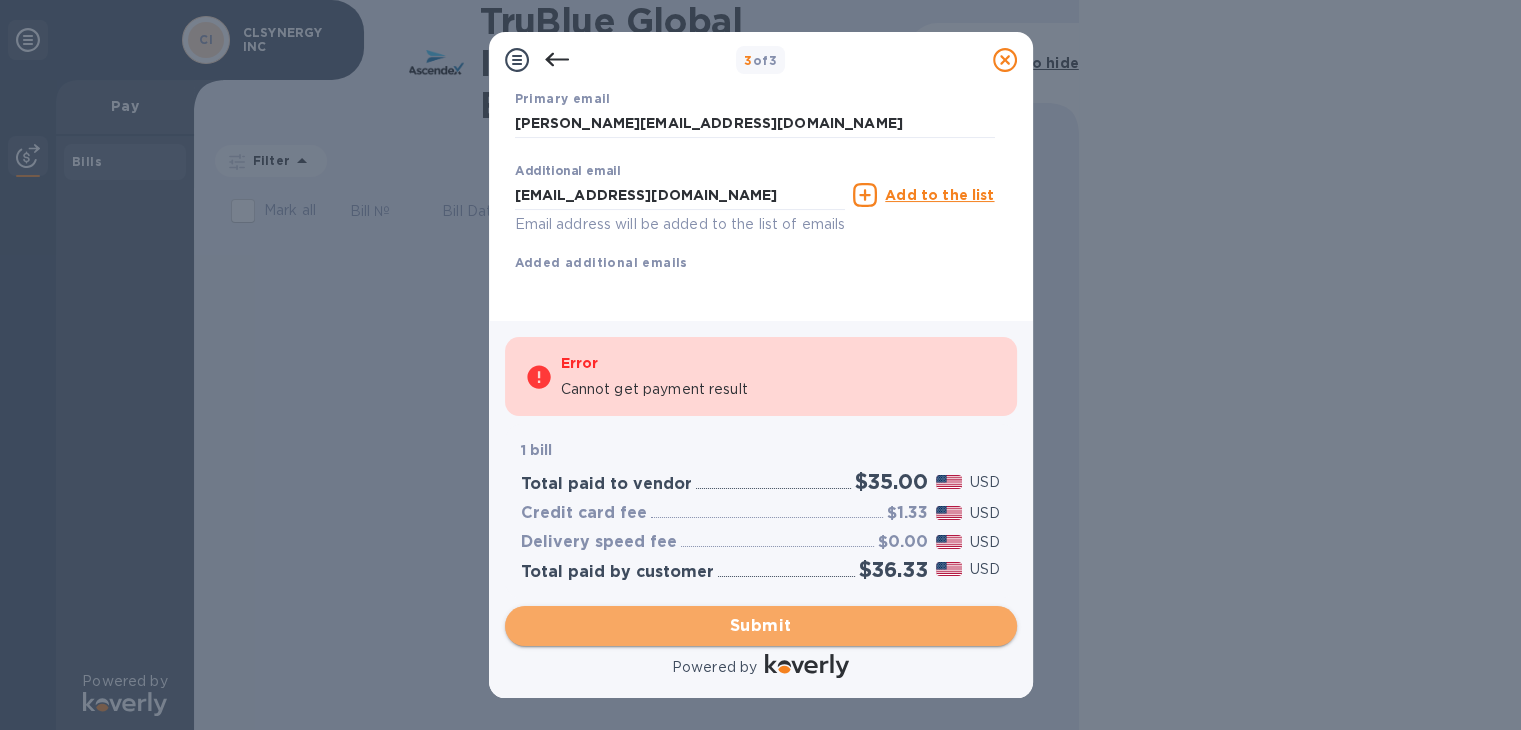 click on "Submit" at bounding box center [761, 626] 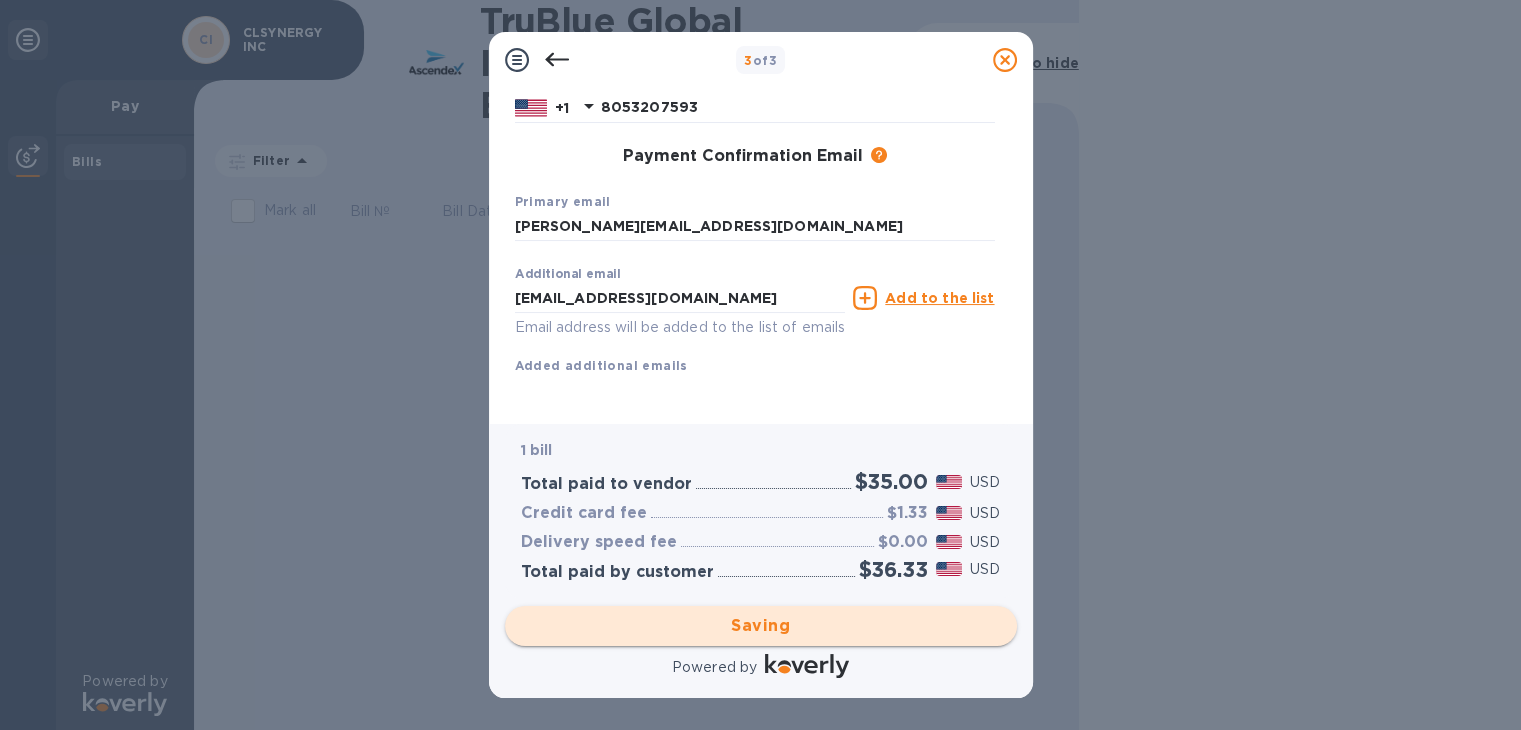 scroll, scrollTop: 401, scrollLeft: 0, axis: vertical 